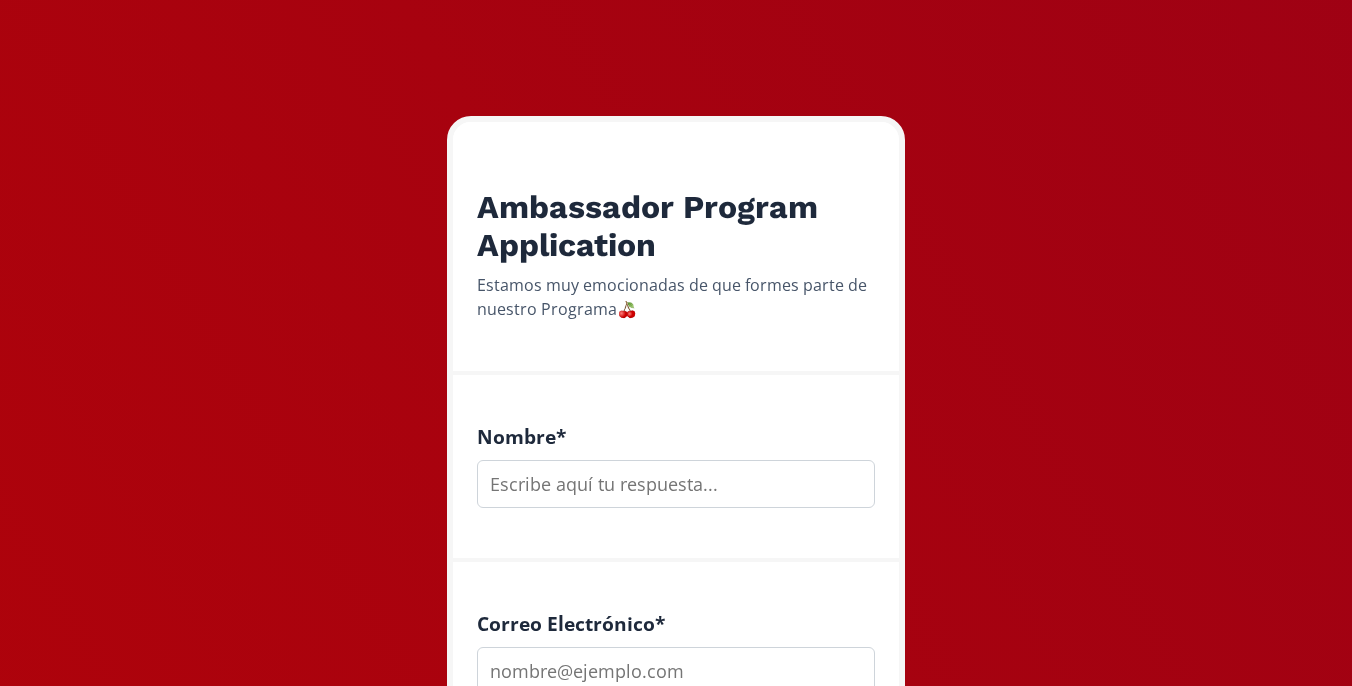 scroll, scrollTop: 227, scrollLeft: 0, axis: vertical 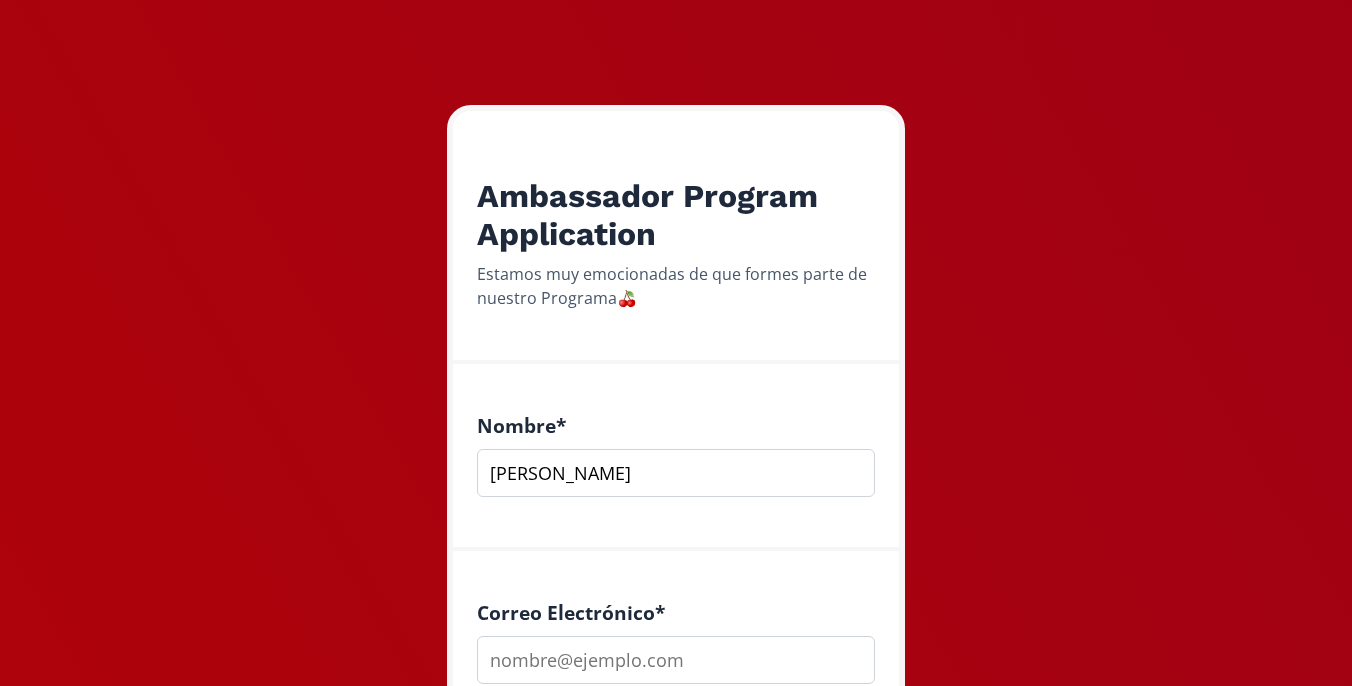 drag, startPoint x: 518, startPoint y: 476, endPoint x: 708, endPoint y: 488, distance: 190.37857 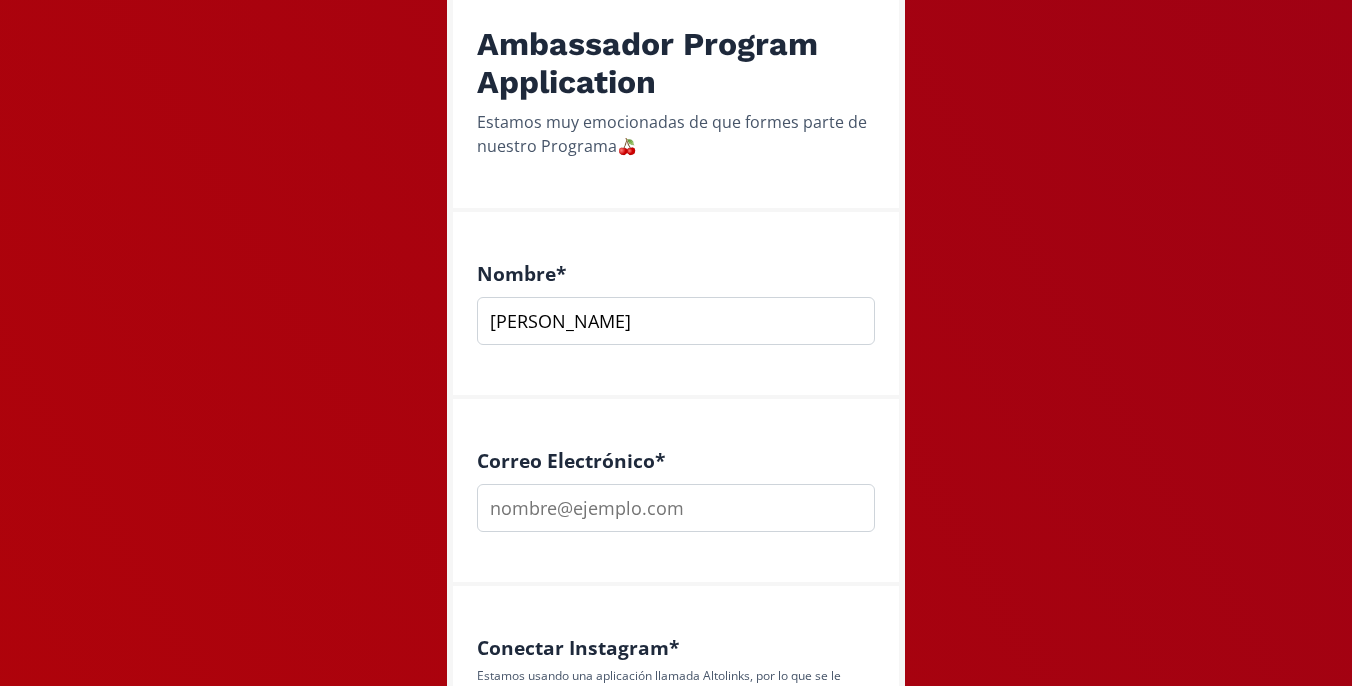 type on "[PERSON_NAME]" 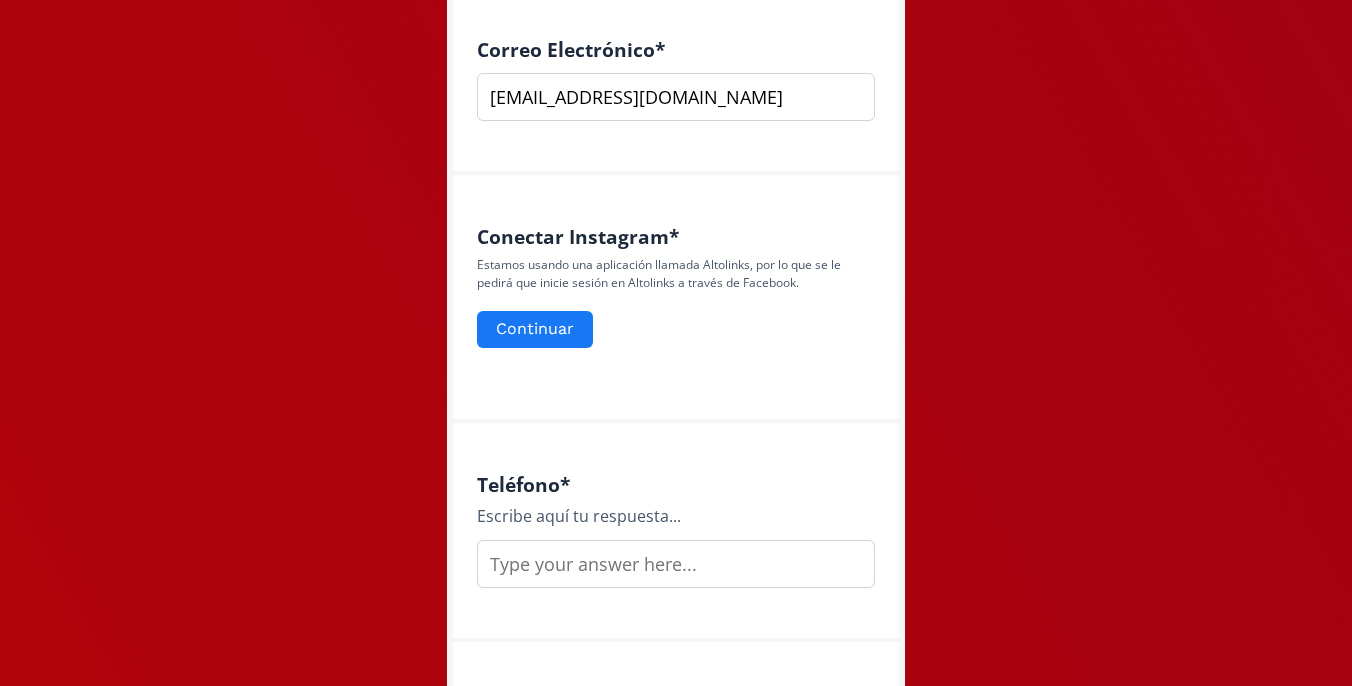scroll, scrollTop: 805, scrollLeft: 0, axis: vertical 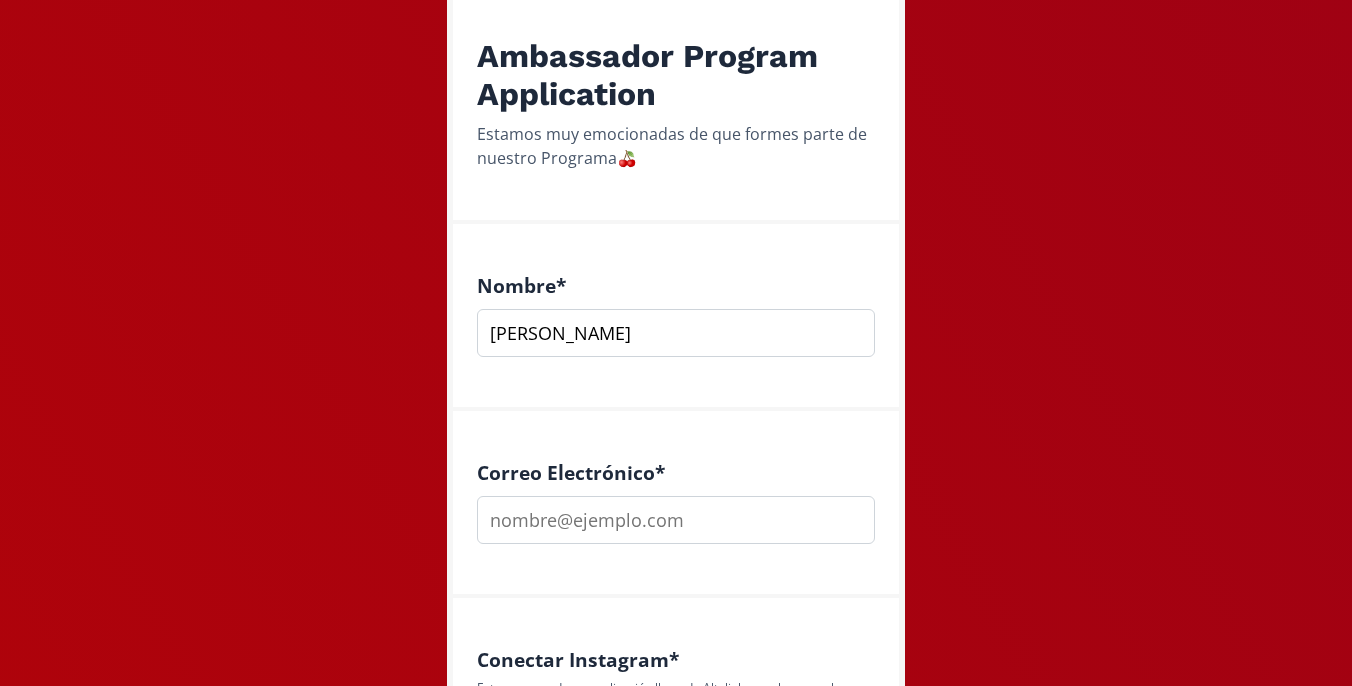 type on "[PERSON_NAME]" 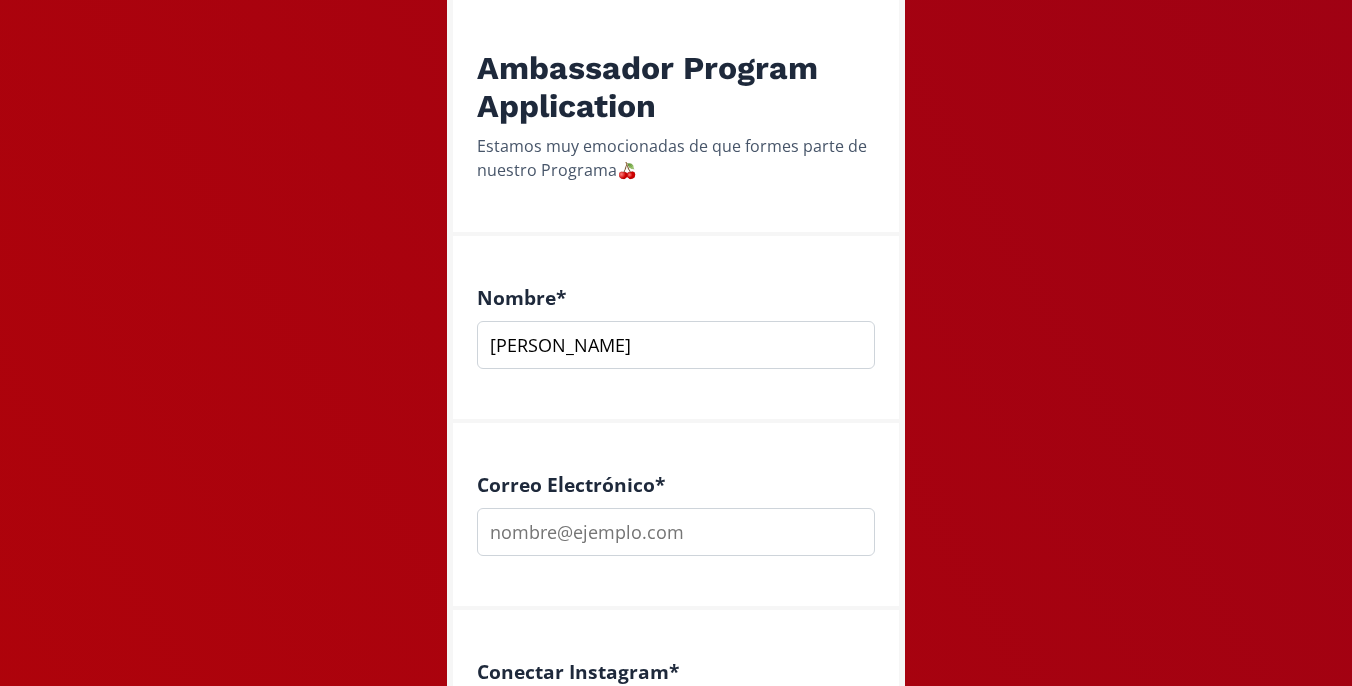 click on "Correo Electrónico *" at bounding box center (676, 484) 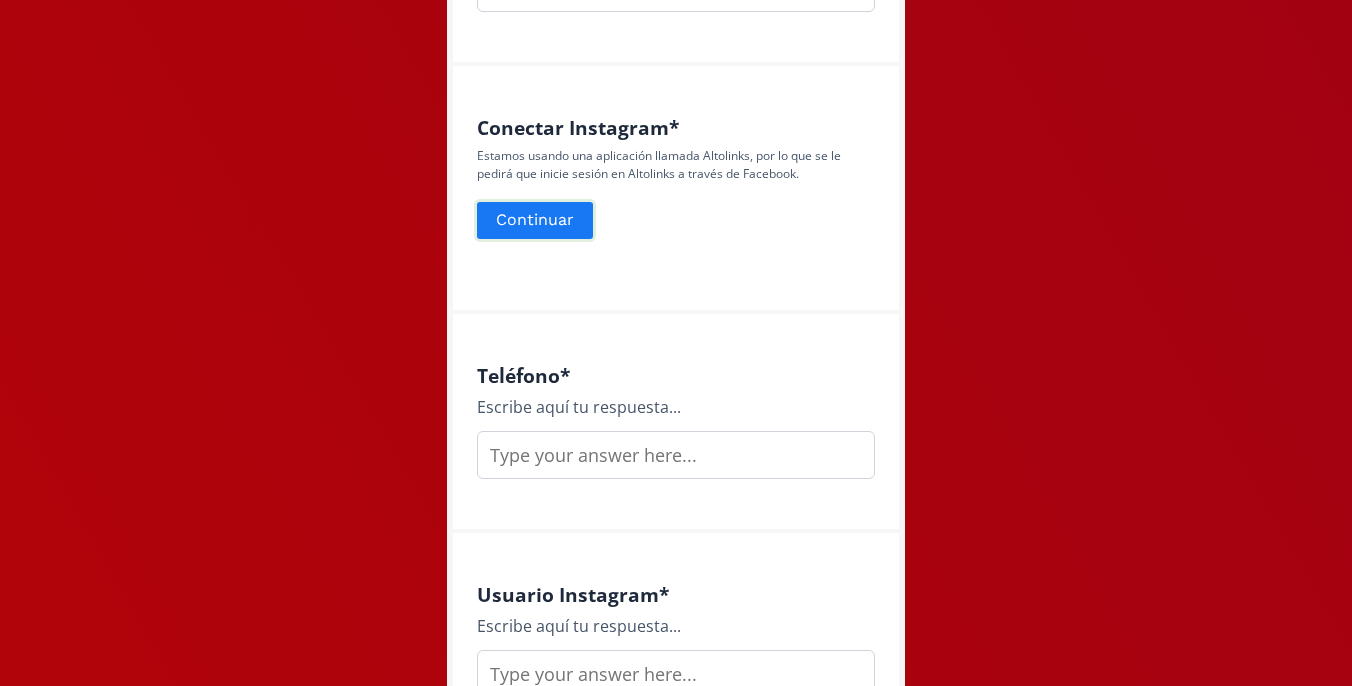 scroll, scrollTop: 909, scrollLeft: 0, axis: vertical 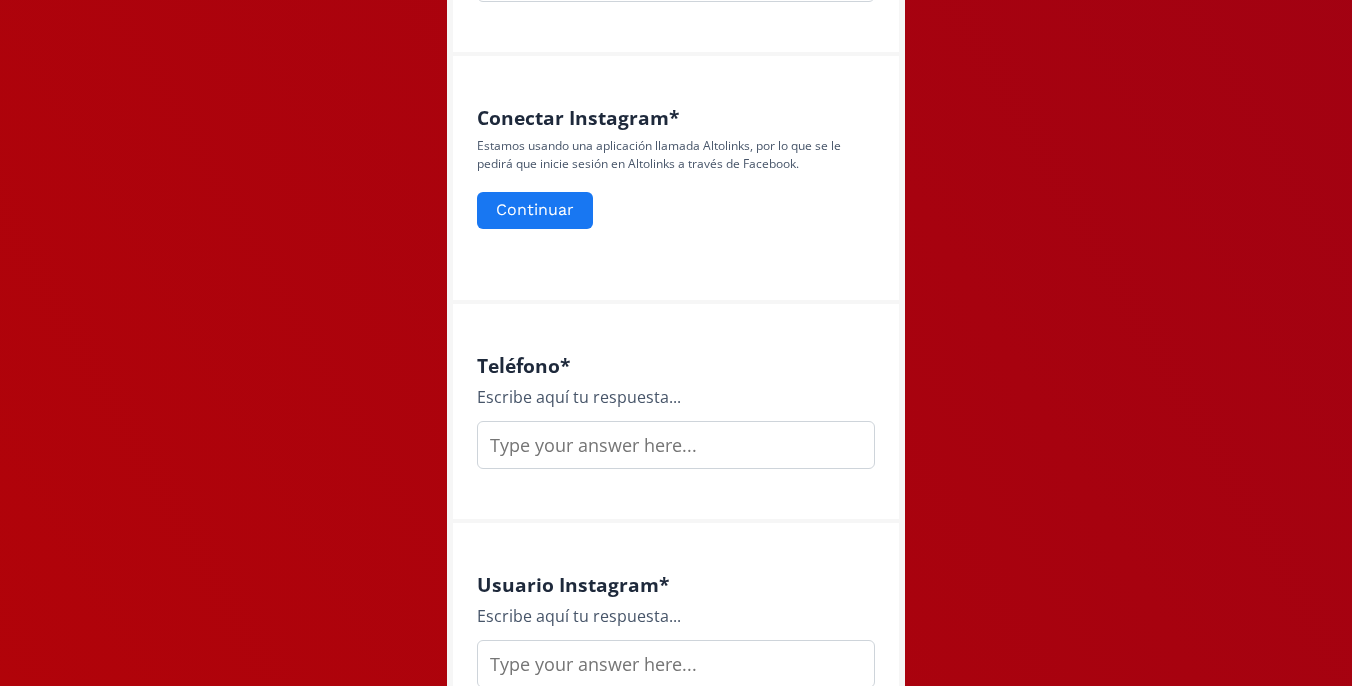 type on "[EMAIL_ADDRESS][DOMAIN_NAME]" 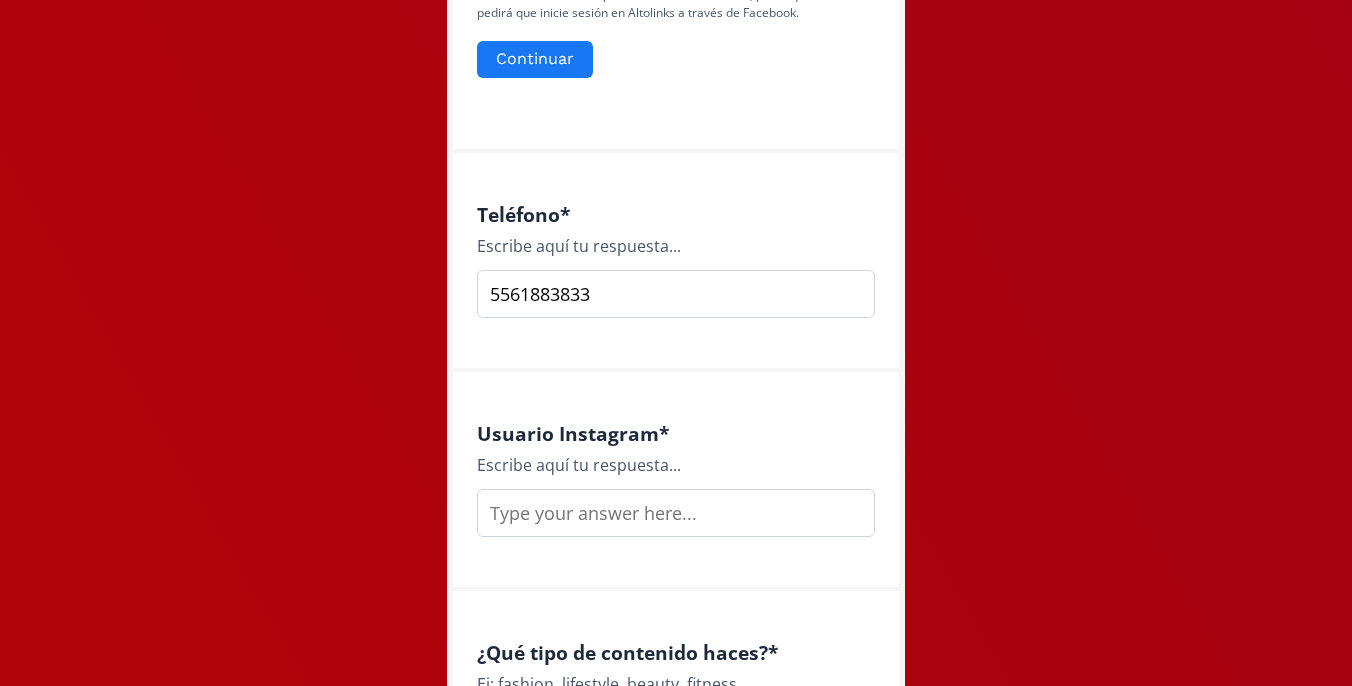 scroll, scrollTop: 1061, scrollLeft: 0, axis: vertical 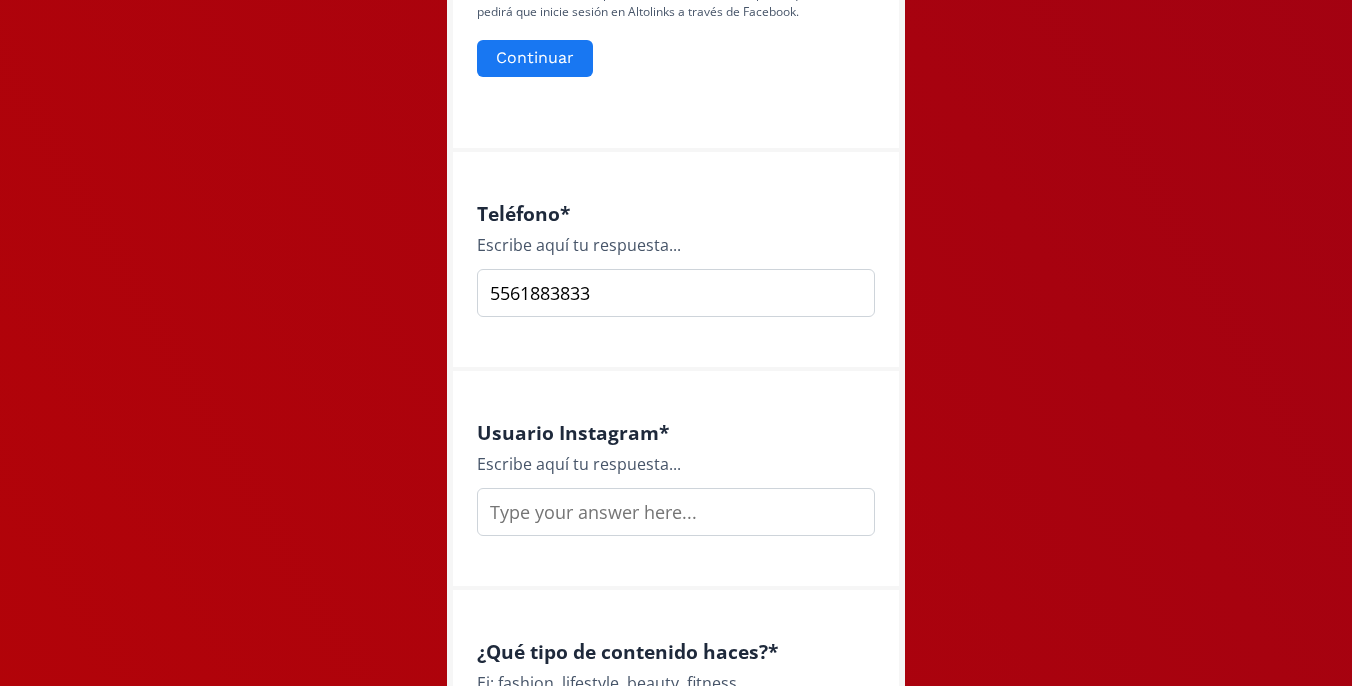 type on "5561883833" 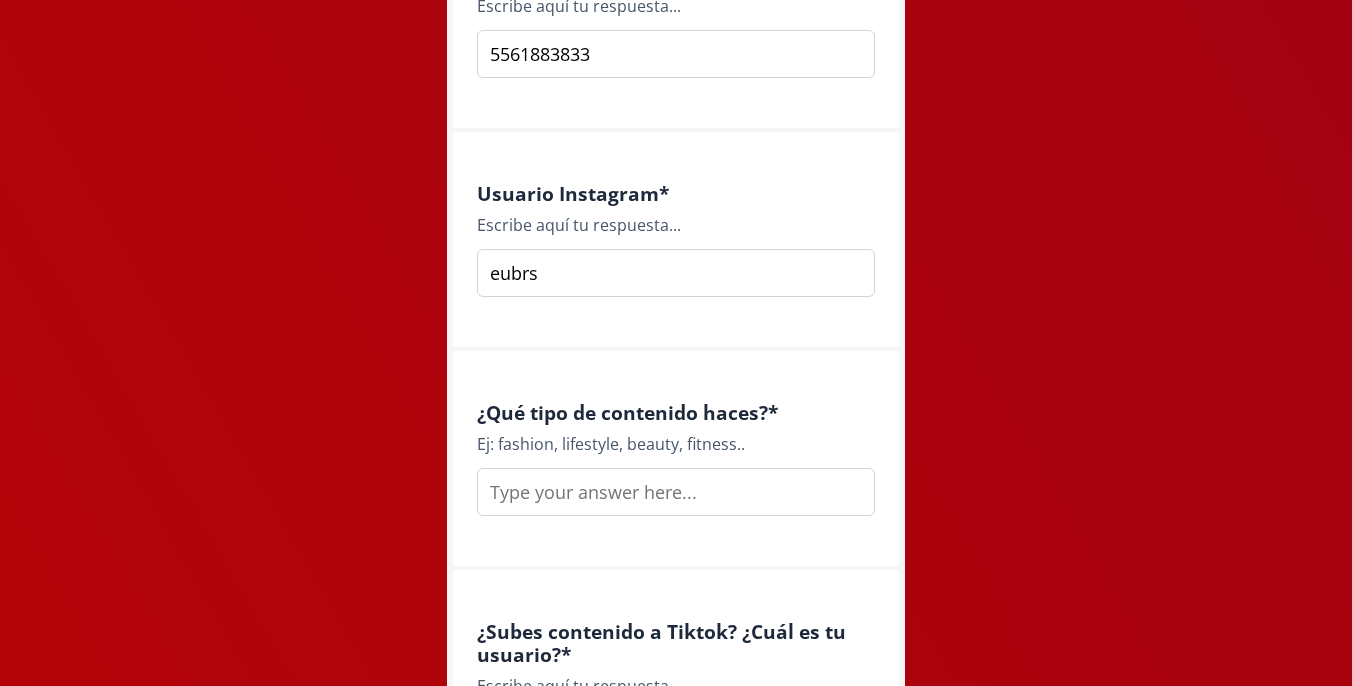 scroll, scrollTop: 1308, scrollLeft: 0, axis: vertical 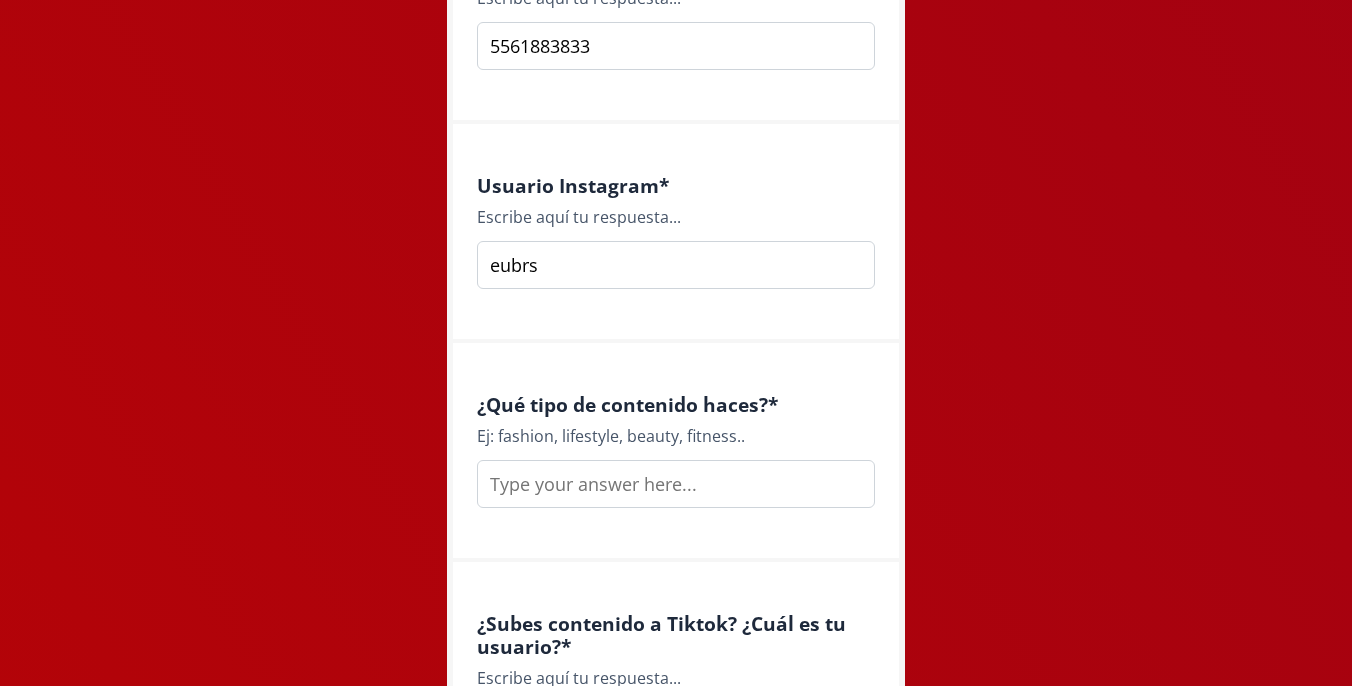 type on "eubrs" 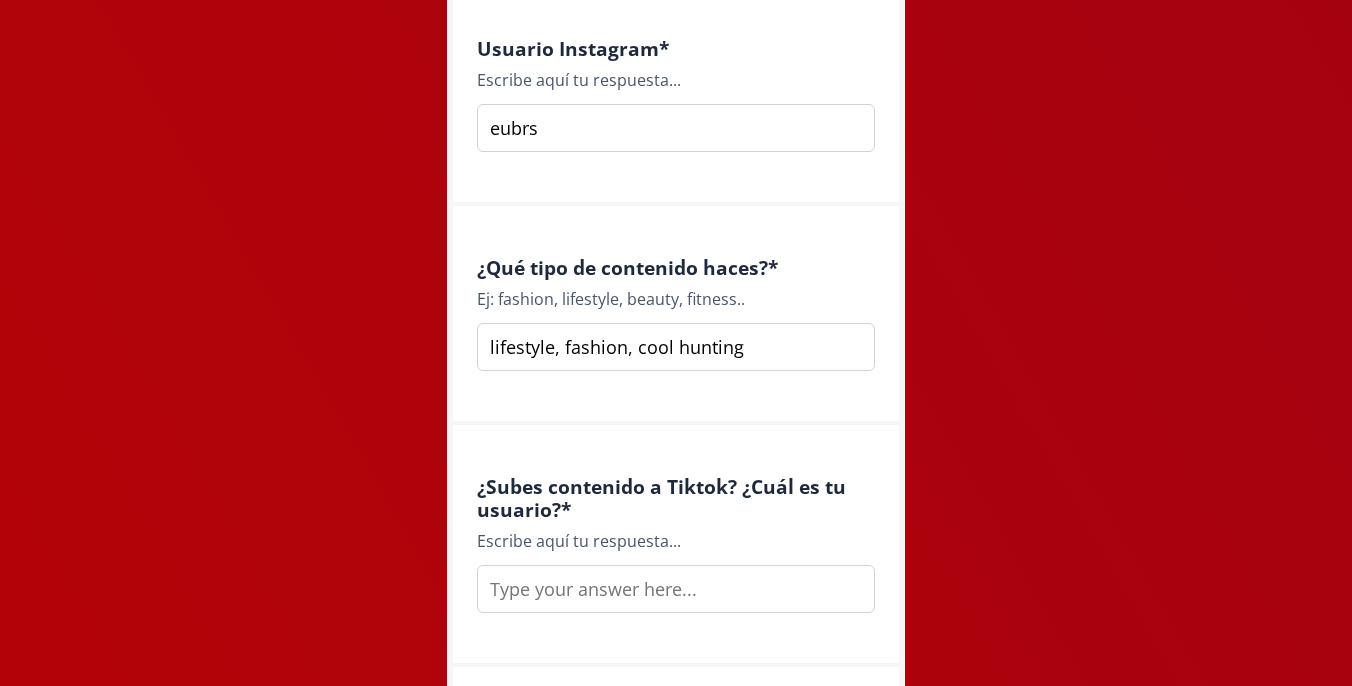 scroll, scrollTop: 1482, scrollLeft: 0, axis: vertical 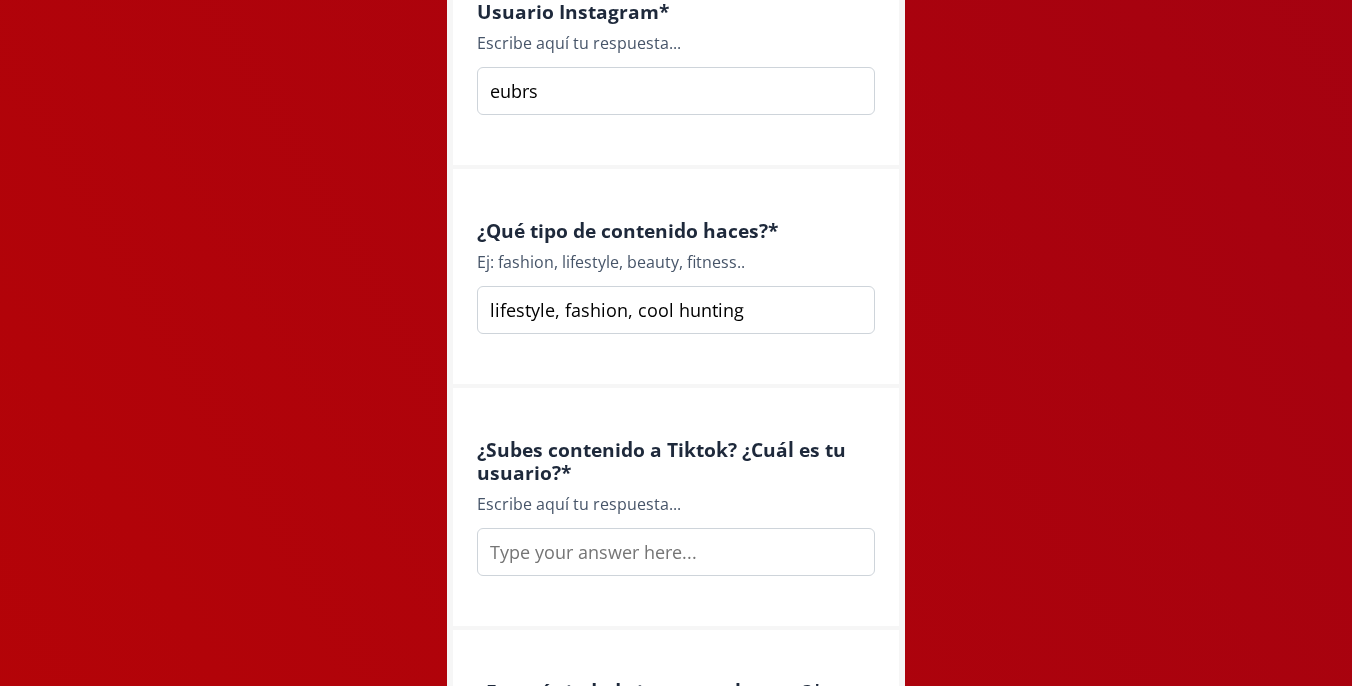 type on "lifestyle, fashion, cool hunting" 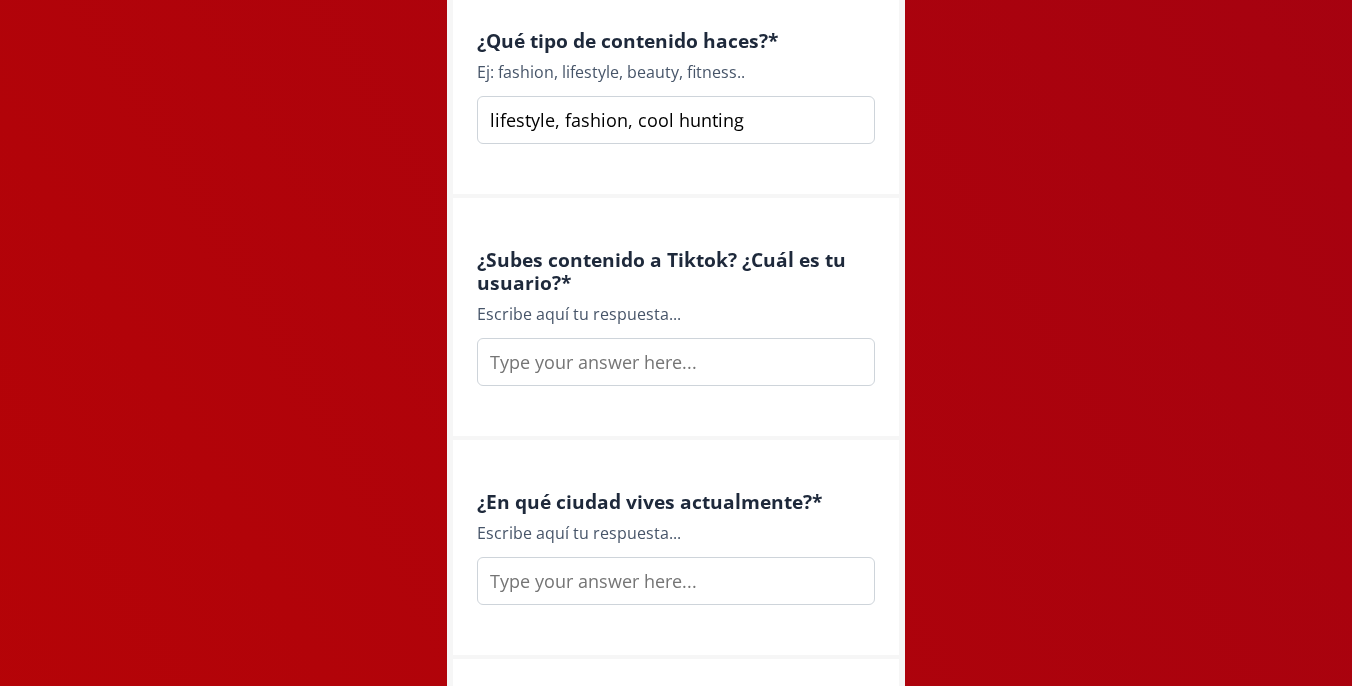 scroll, scrollTop: 1693, scrollLeft: 0, axis: vertical 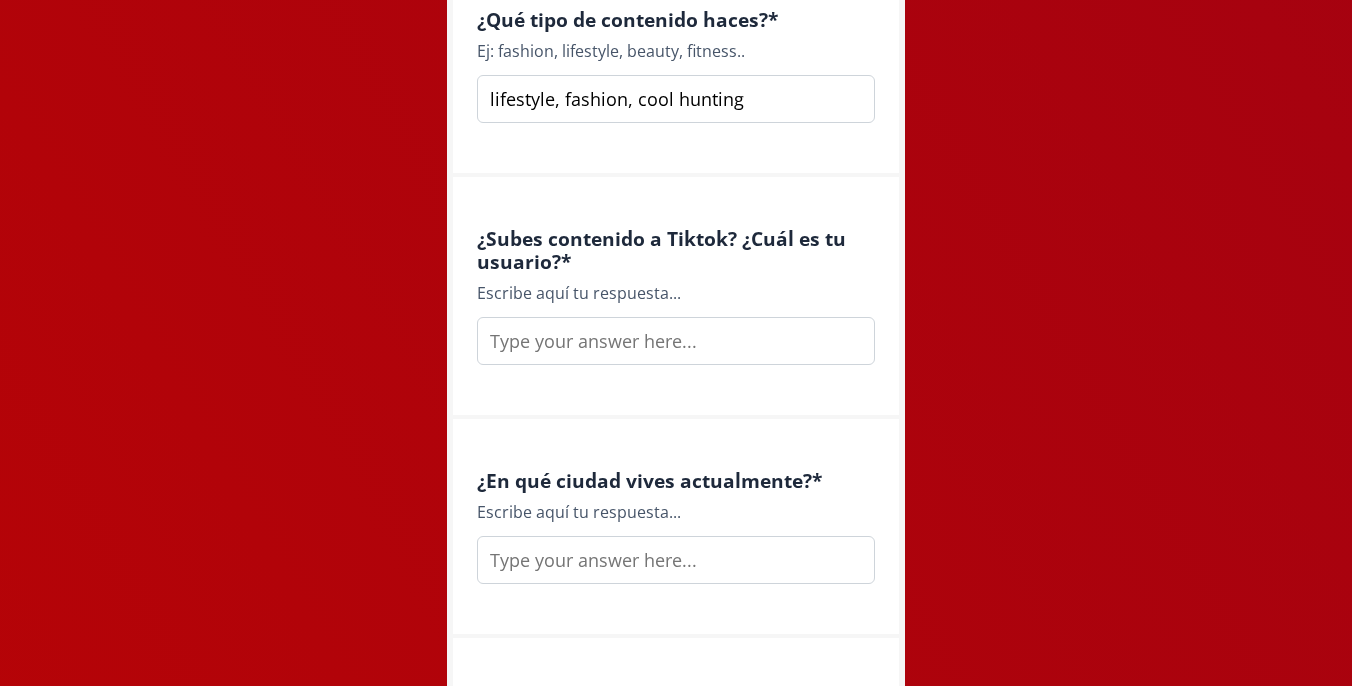 type on "u" 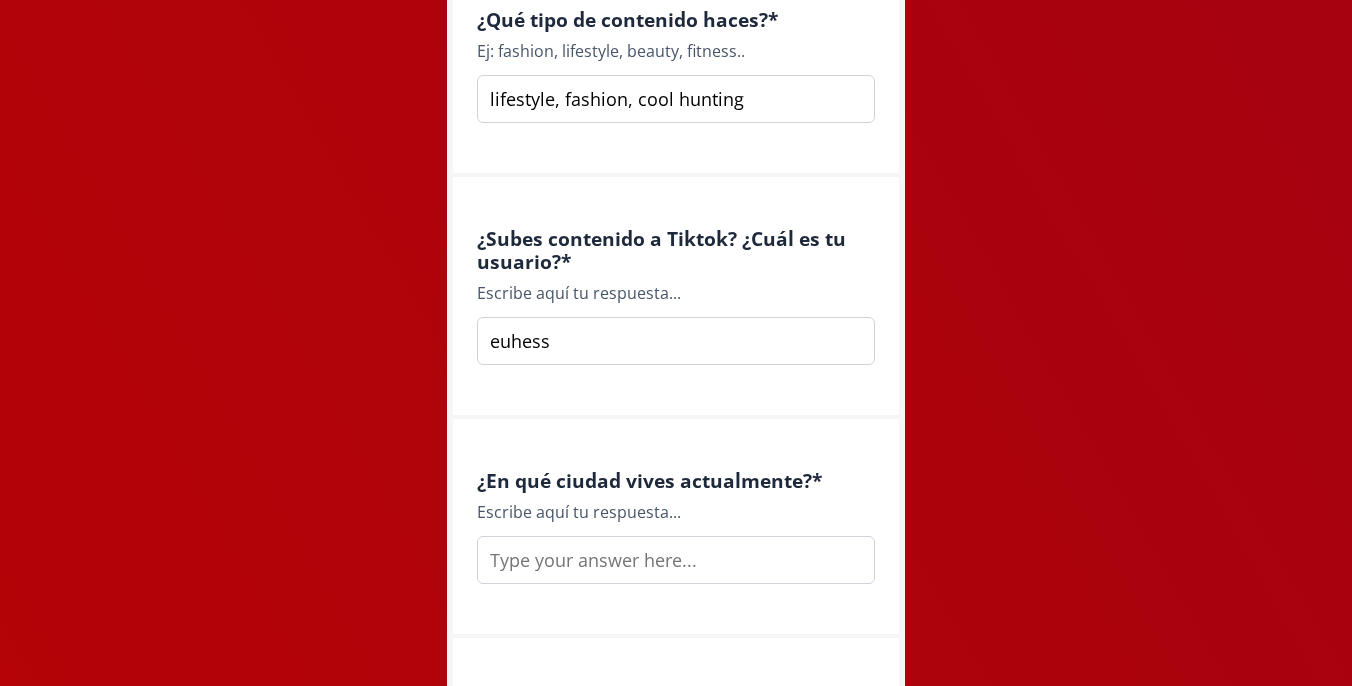scroll, scrollTop: 1772, scrollLeft: 0, axis: vertical 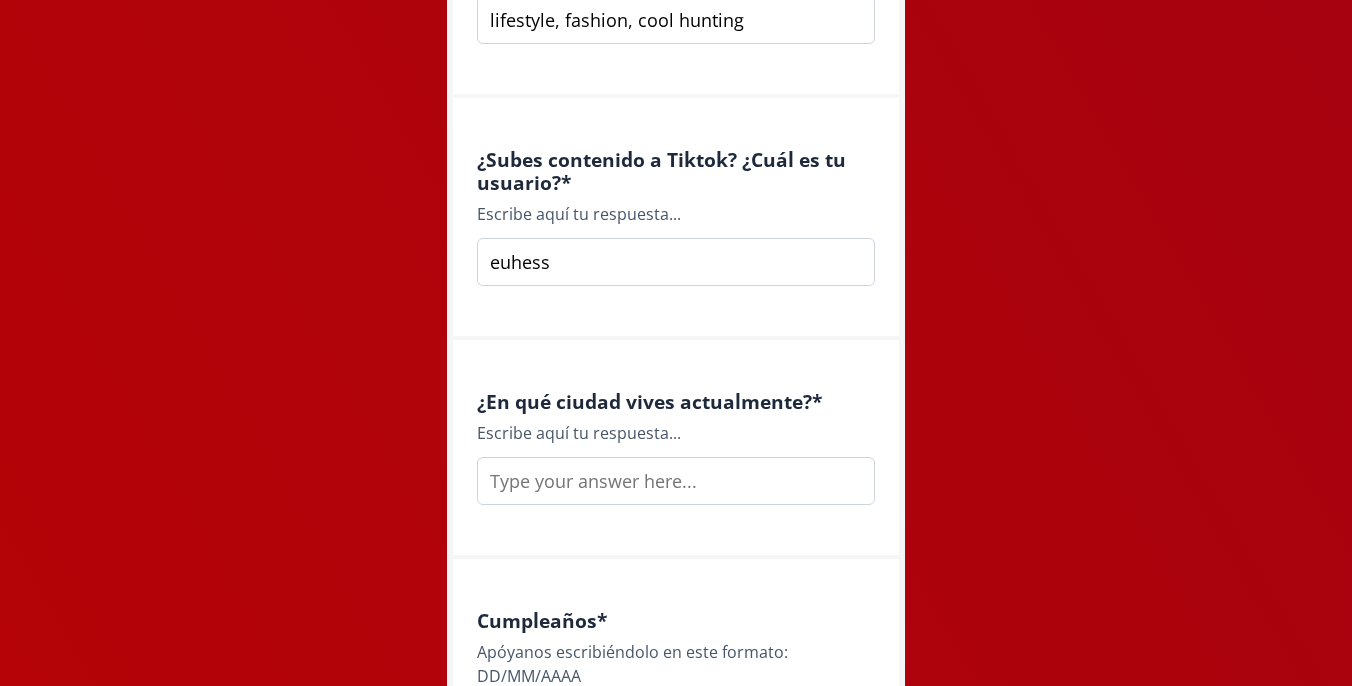 type on "euhess" 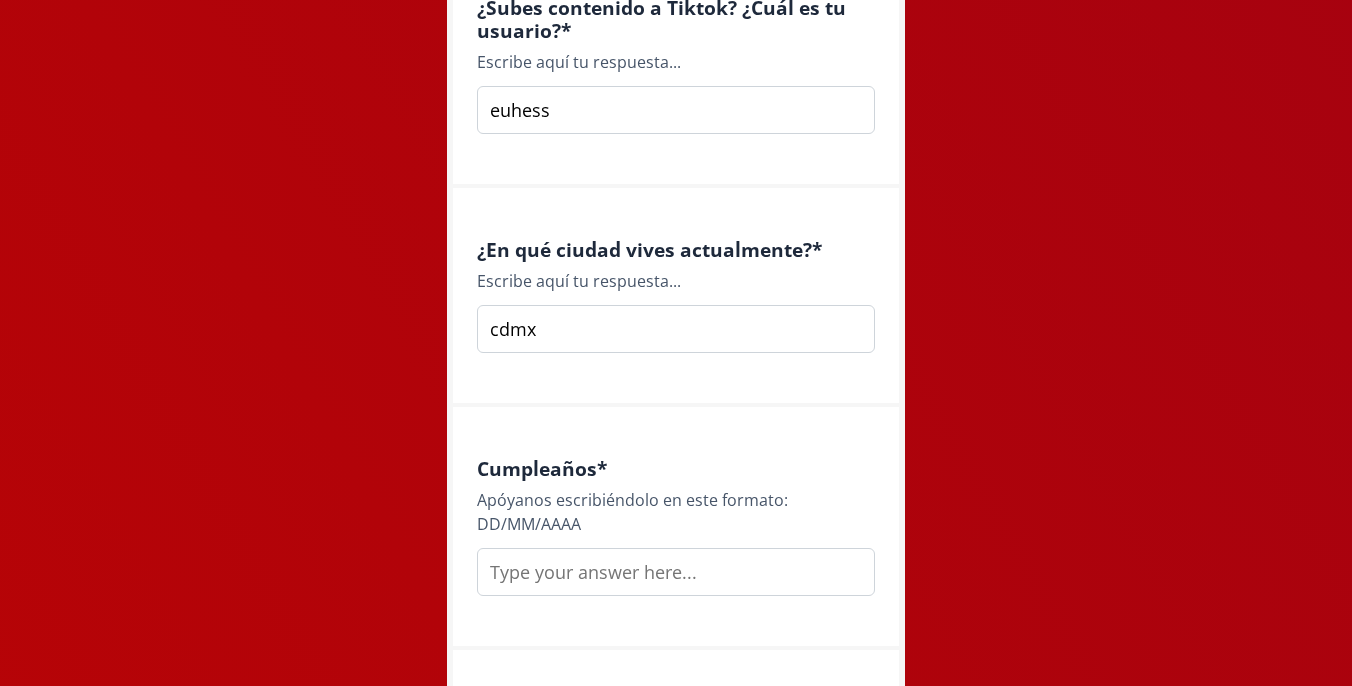 scroll, scrollTop: 1939, scrollLeft: 0, axis: vertical 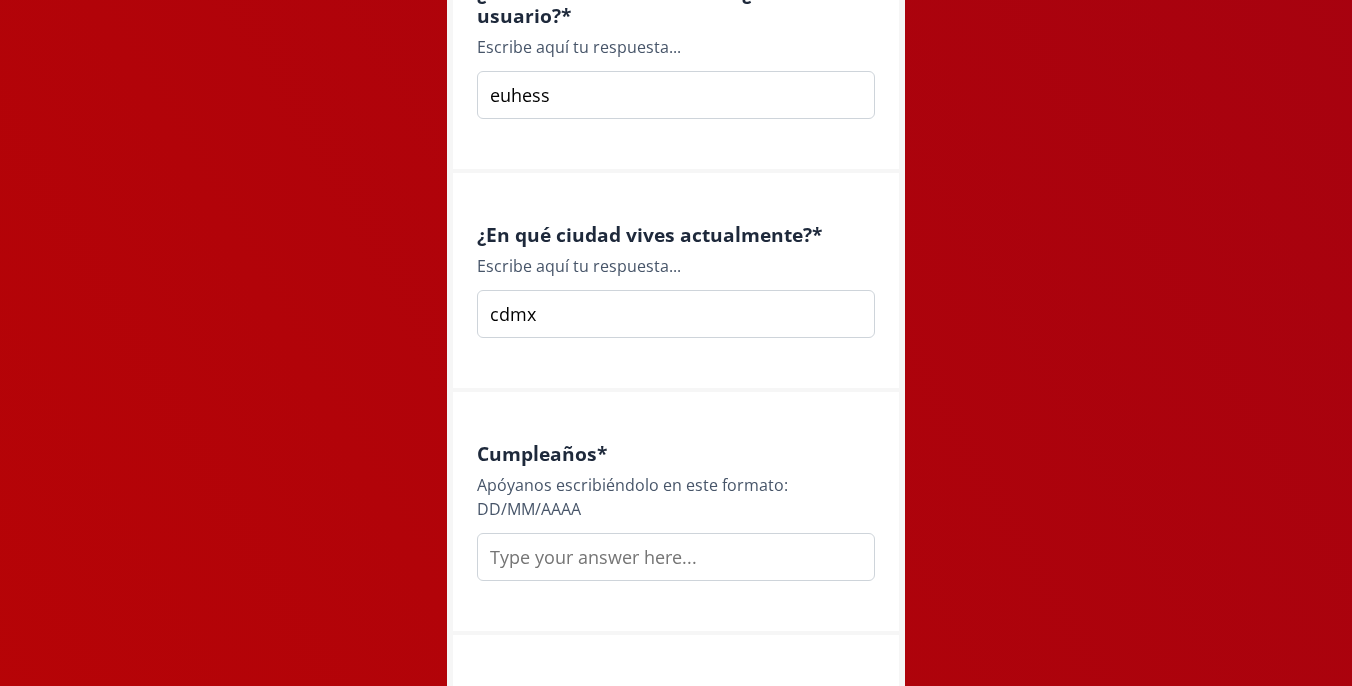 type on "cdmx" 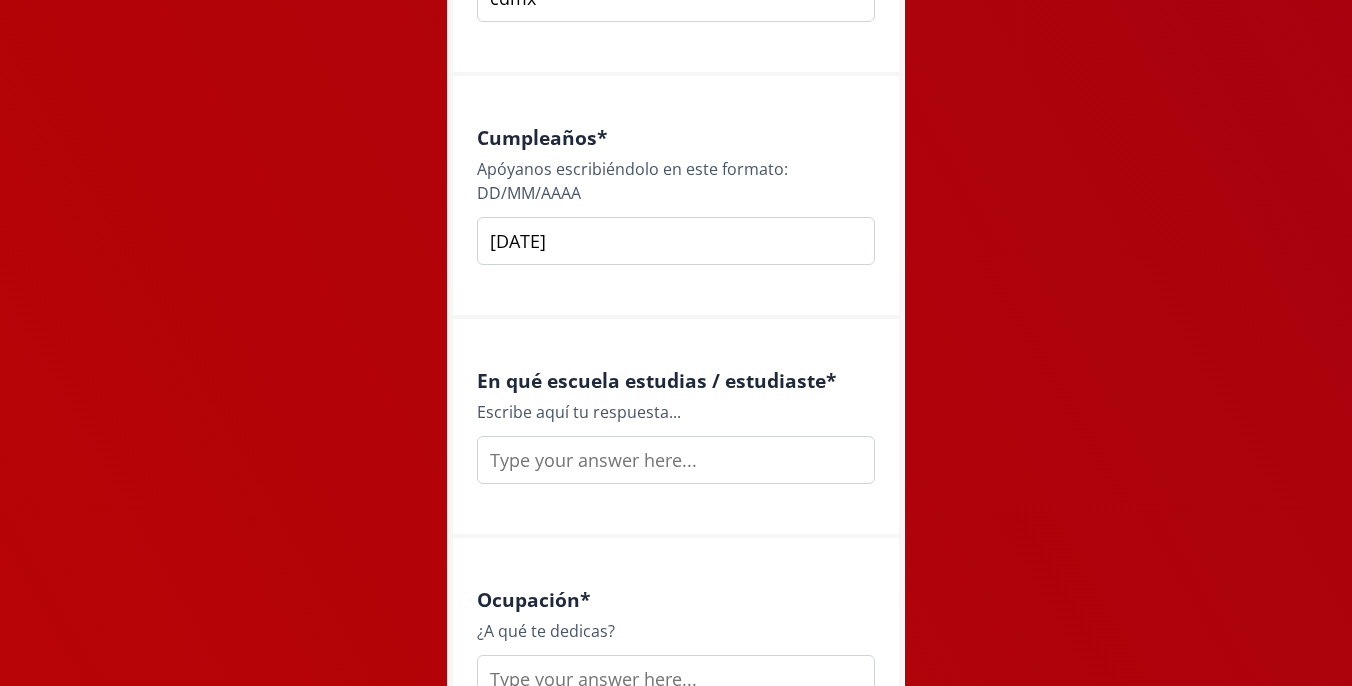 scroll, scrollTop: 2268, scrollLeft: 0, axis: vertical 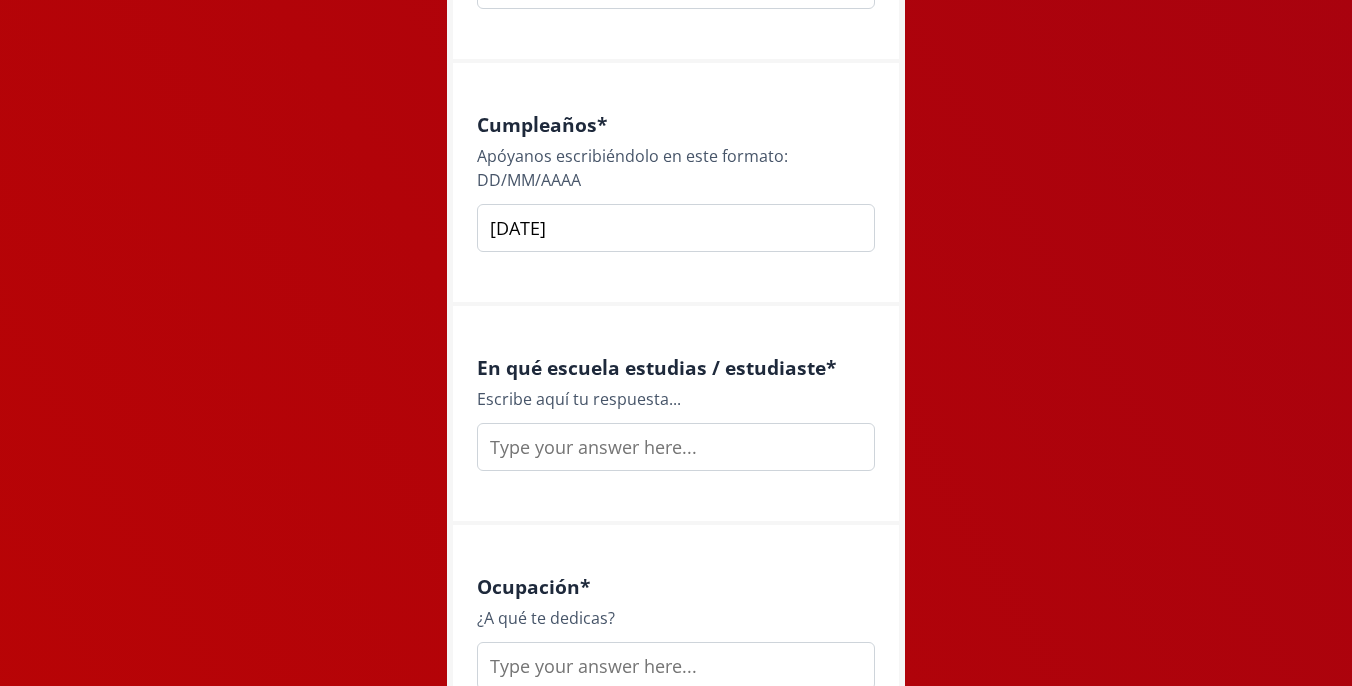 type on "10 04 1999" 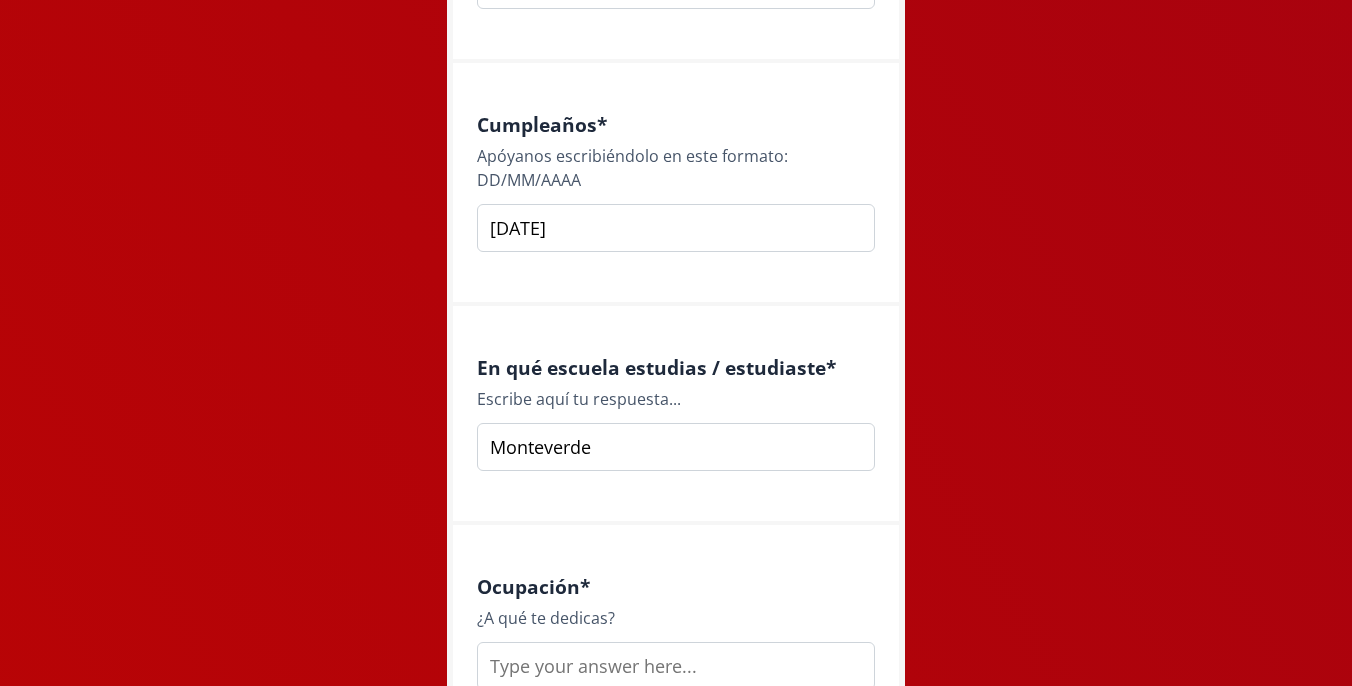 click on "En qué escuela estudias / estudiaste  * Escribe aquí tu respuesta... Monteverde" at bounding box center [676, 415] 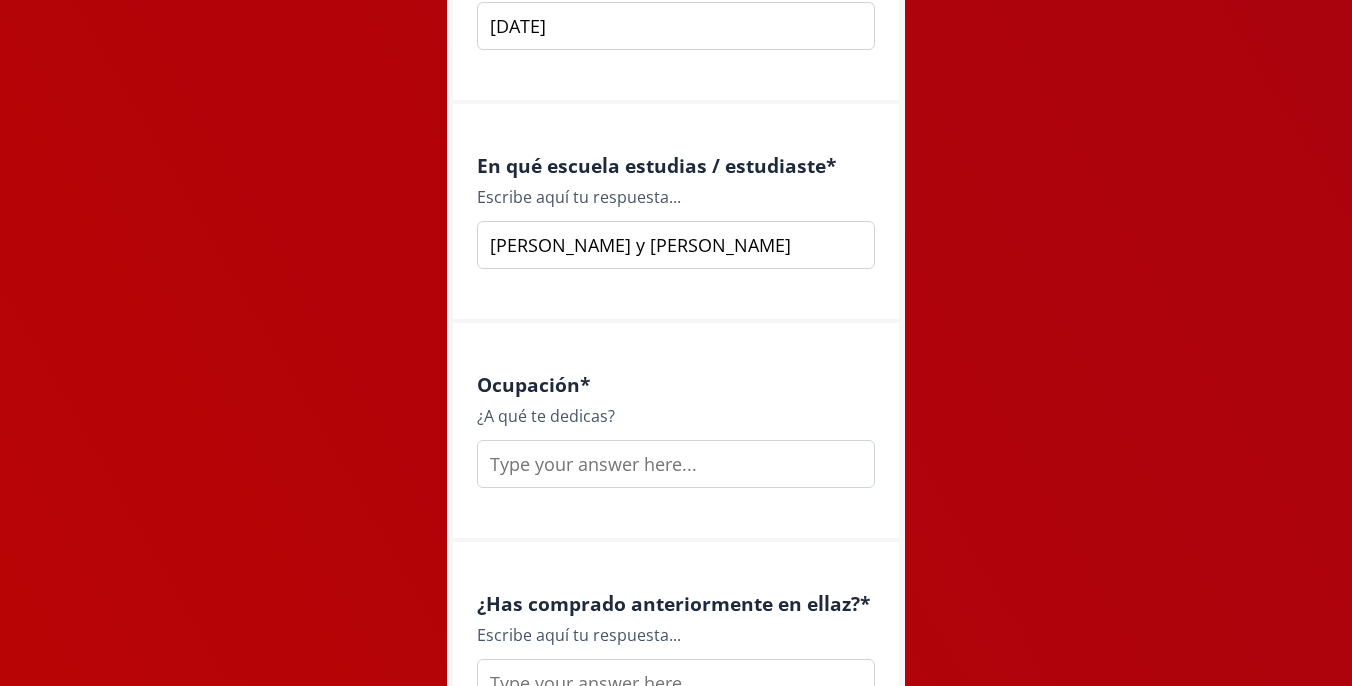 scroll, scrollTop: 2477, scrollLeft: 0, axis: vertical 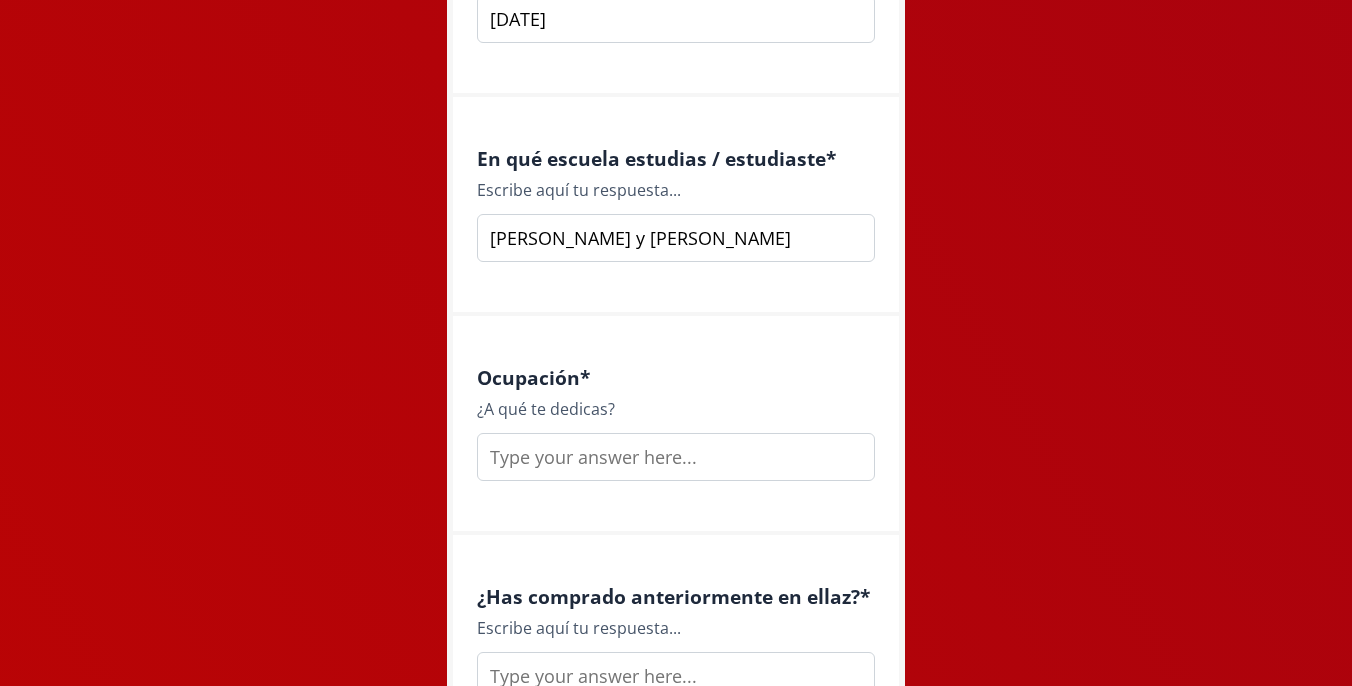 type on "Monteverde y tomas moro" 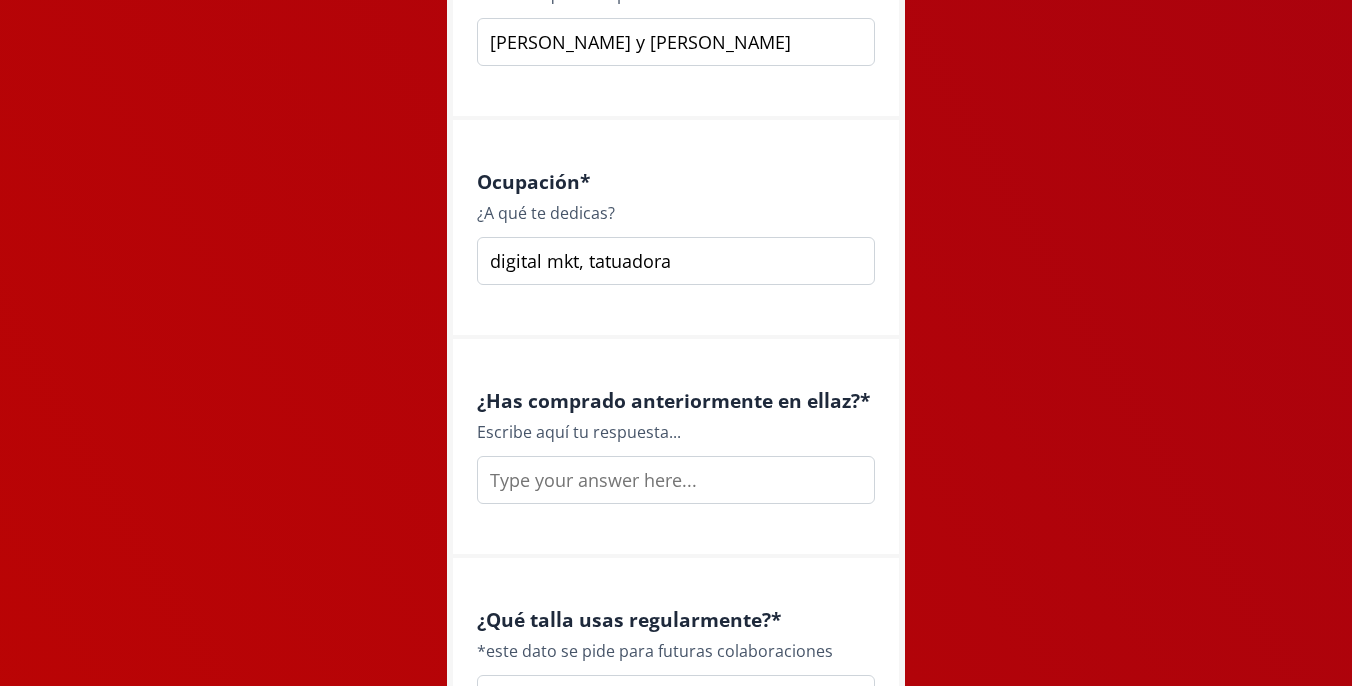 type on "digital mkt, tatuadora" 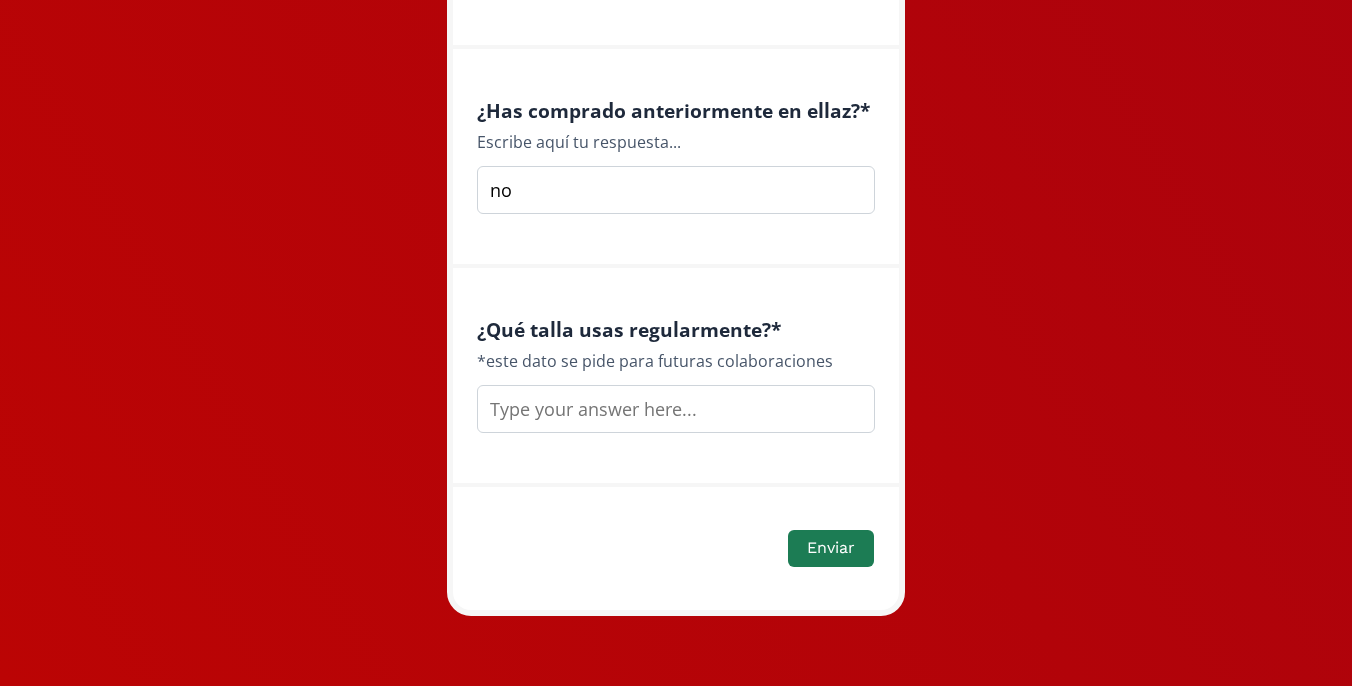 scroll, scrollTop: 2962, scrollLeft: 0, axis: vertical 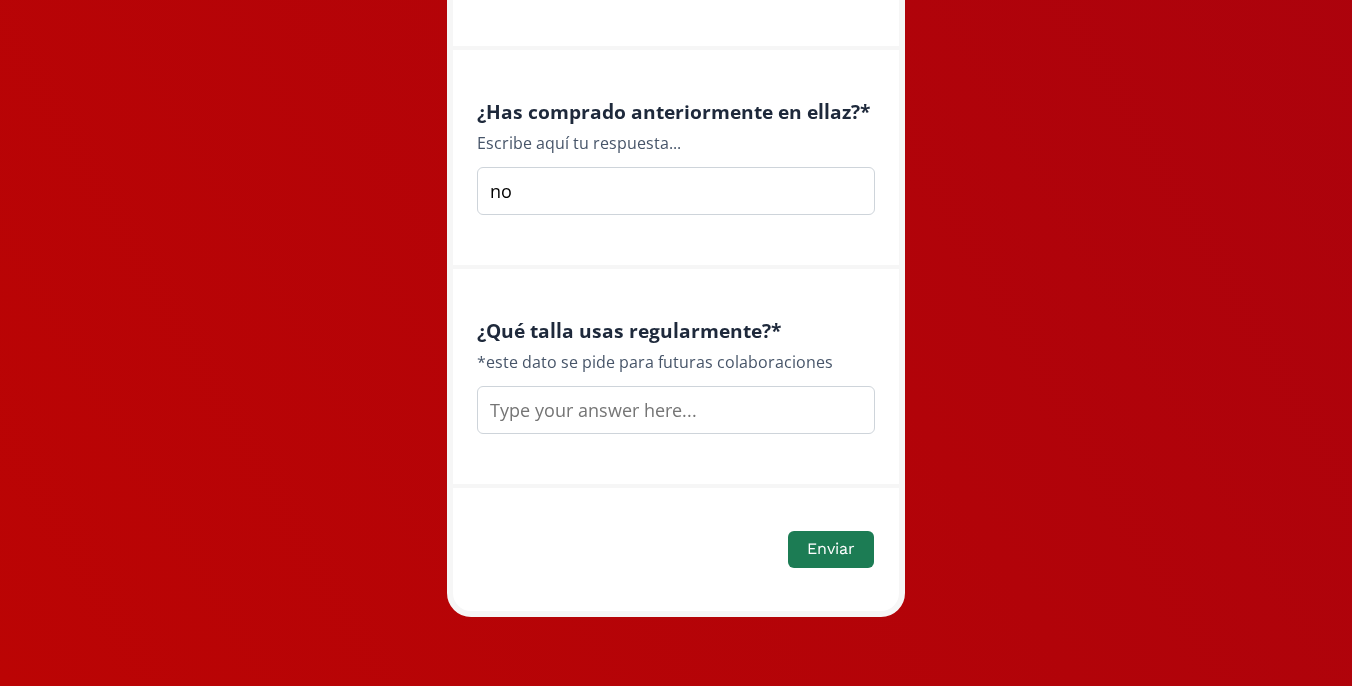 type on "no" 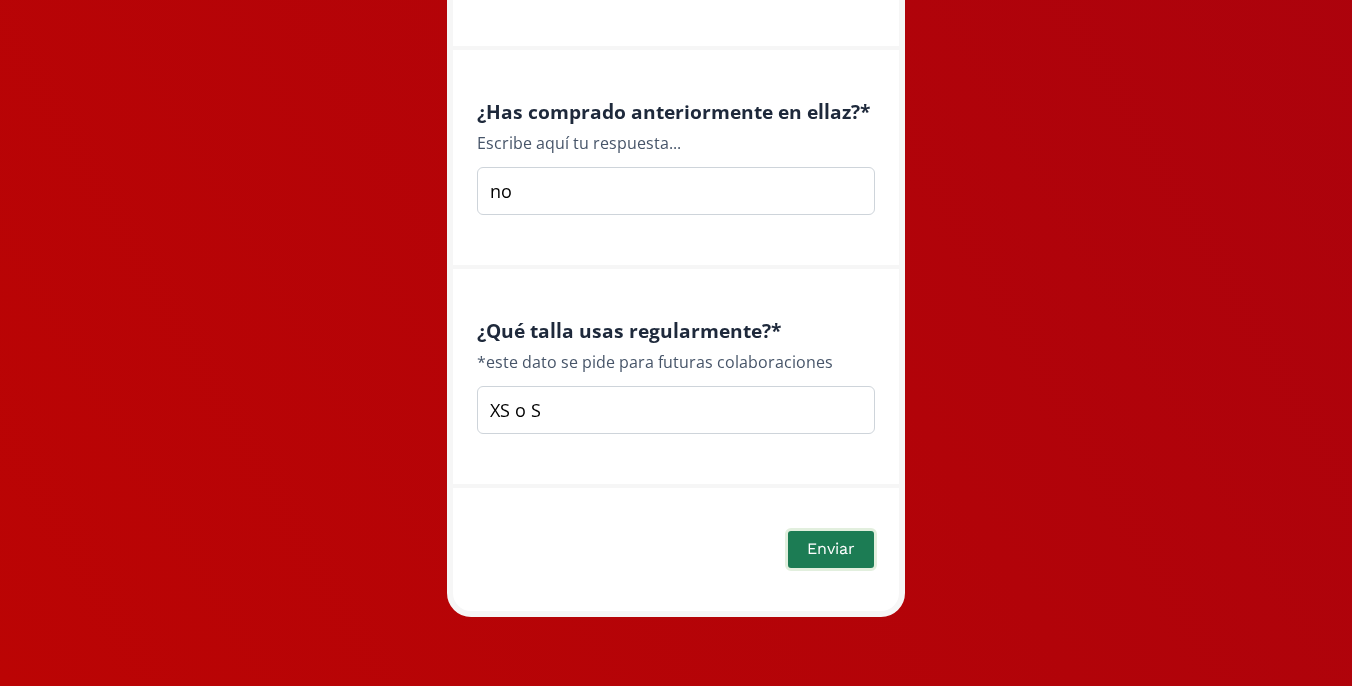 type on "XS o S" 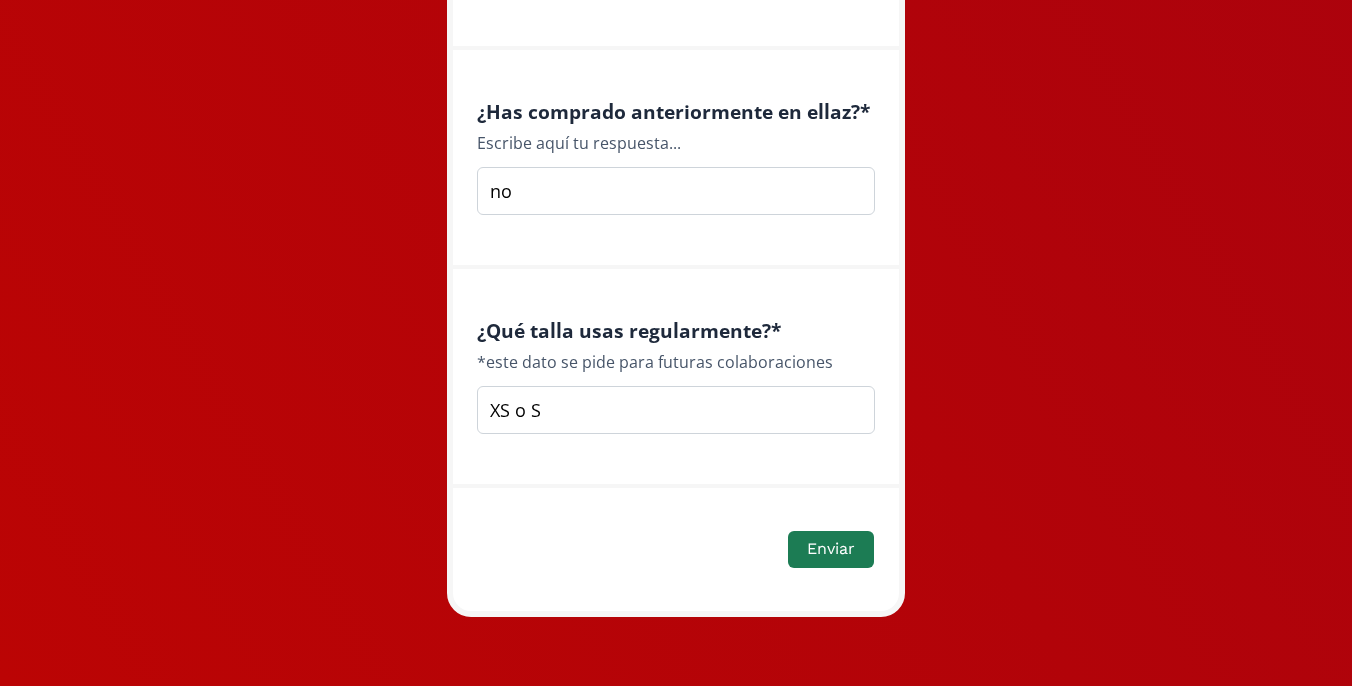 scroll, scrollTop: 814, scrollLeft: 0, axis: vertical 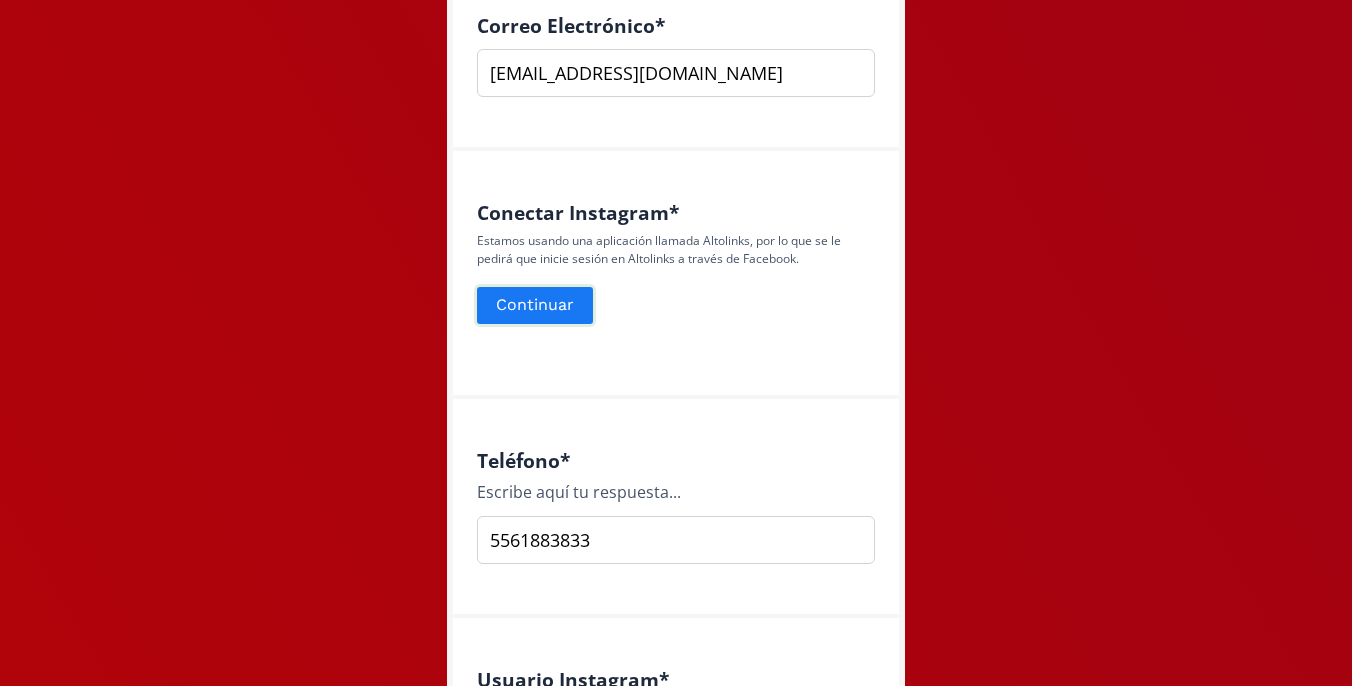 click on "Continuar" at bounding box center (535, 305) 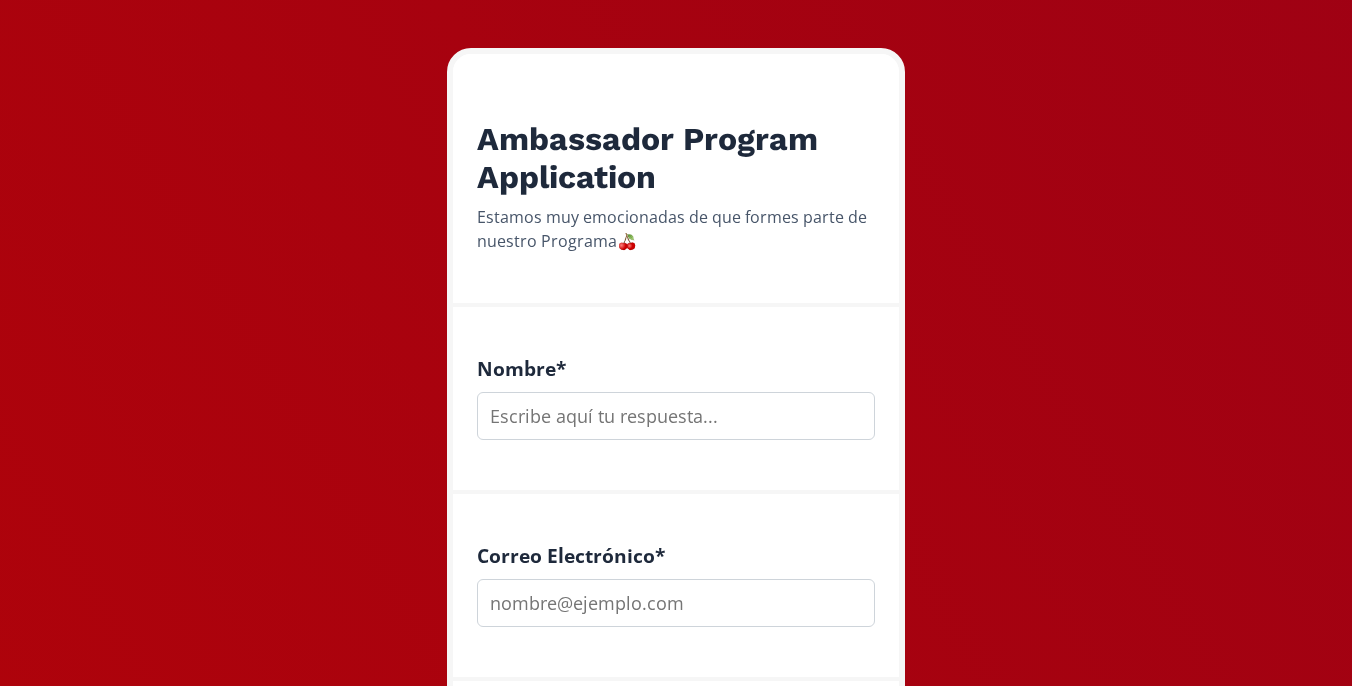 scroll, scrollTop: 304, scrollLeft: 0, axis: vertical 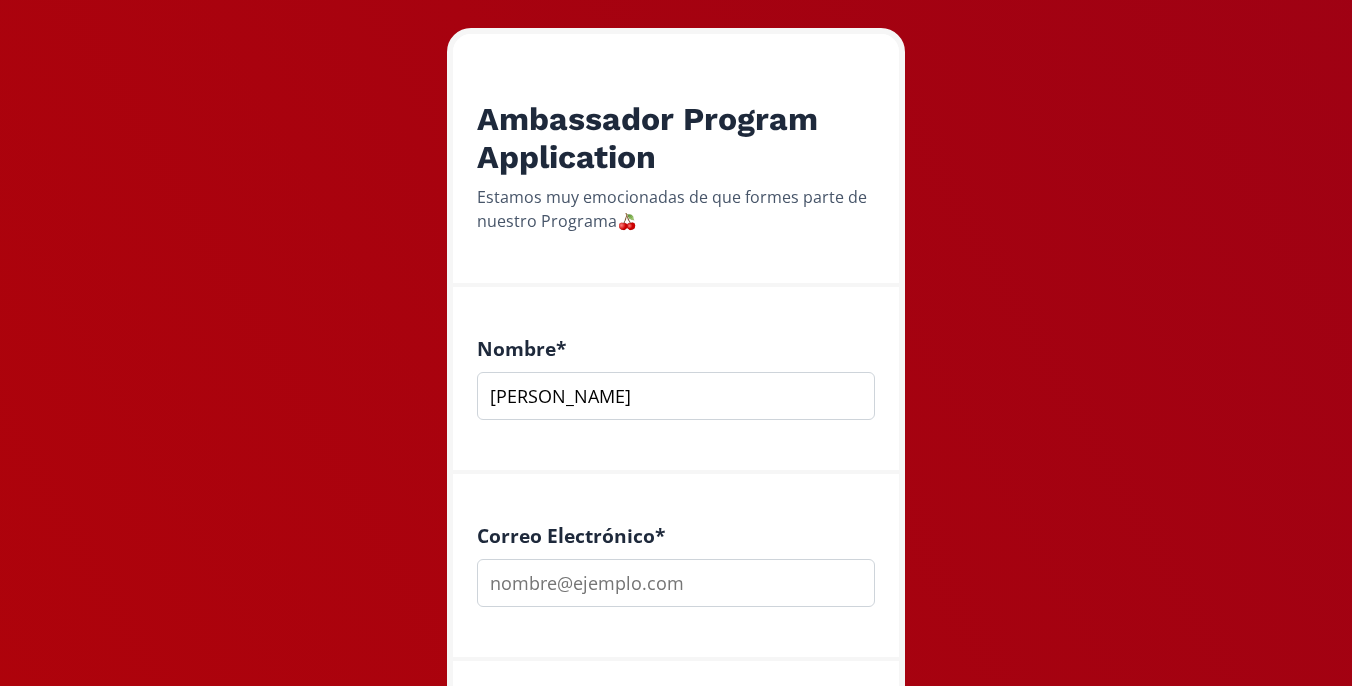 type on "[PERSON_NAME]" 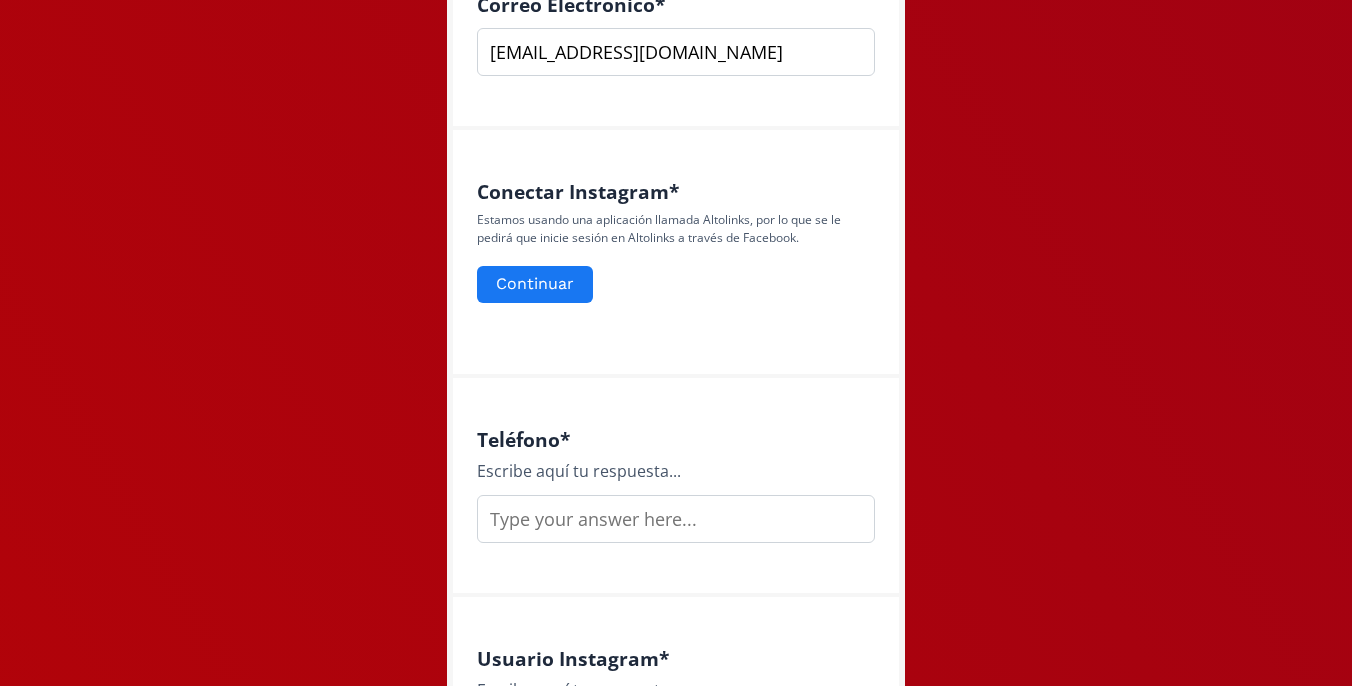 scroll, scrollTop: 852, scrollLeft: 0, axis: vertical 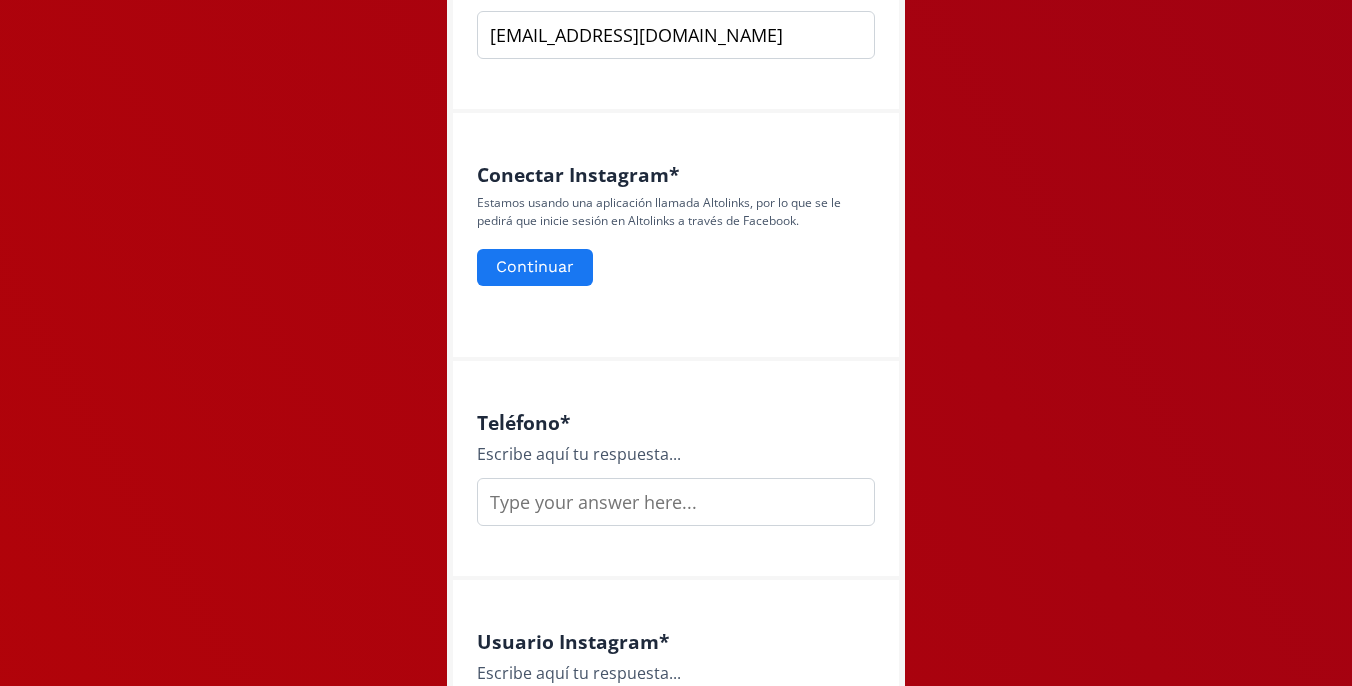 type on "[EMAIL_ADDRESS][DOMAIN_NAME]" 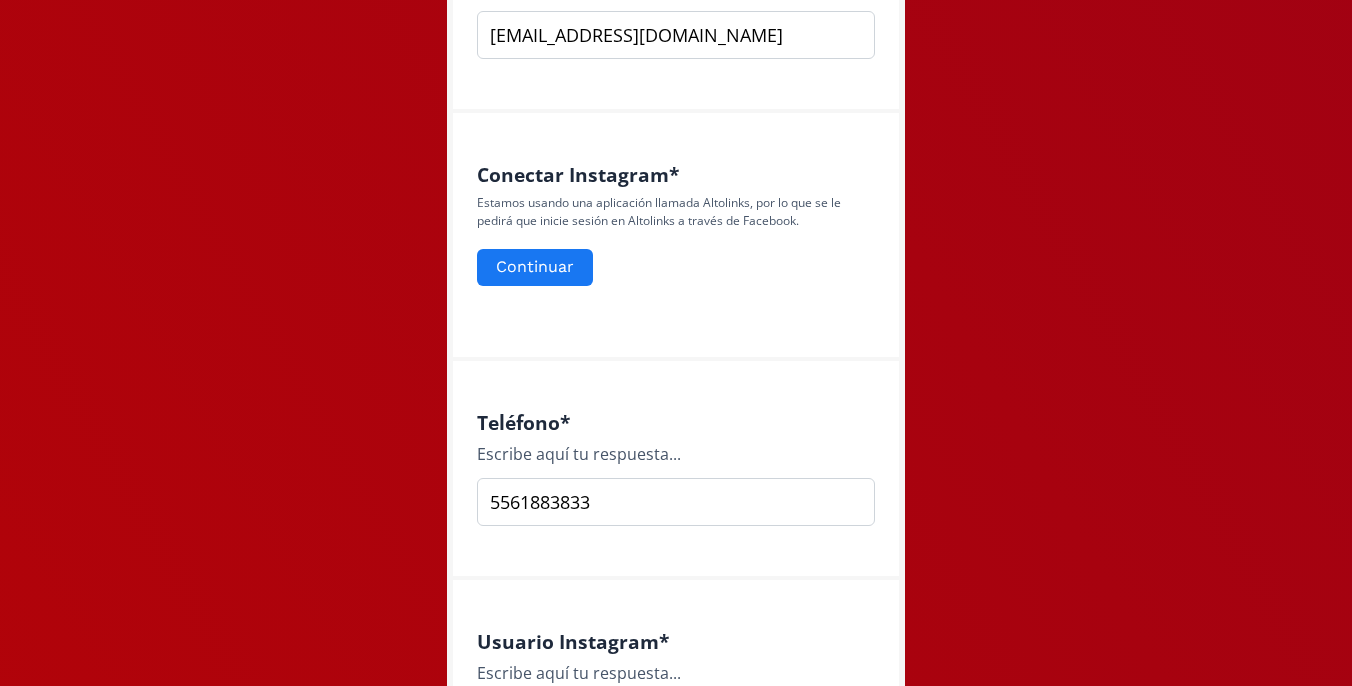 scroll, scrollTop: 1054, scrollLeft: 0, axis: vertical 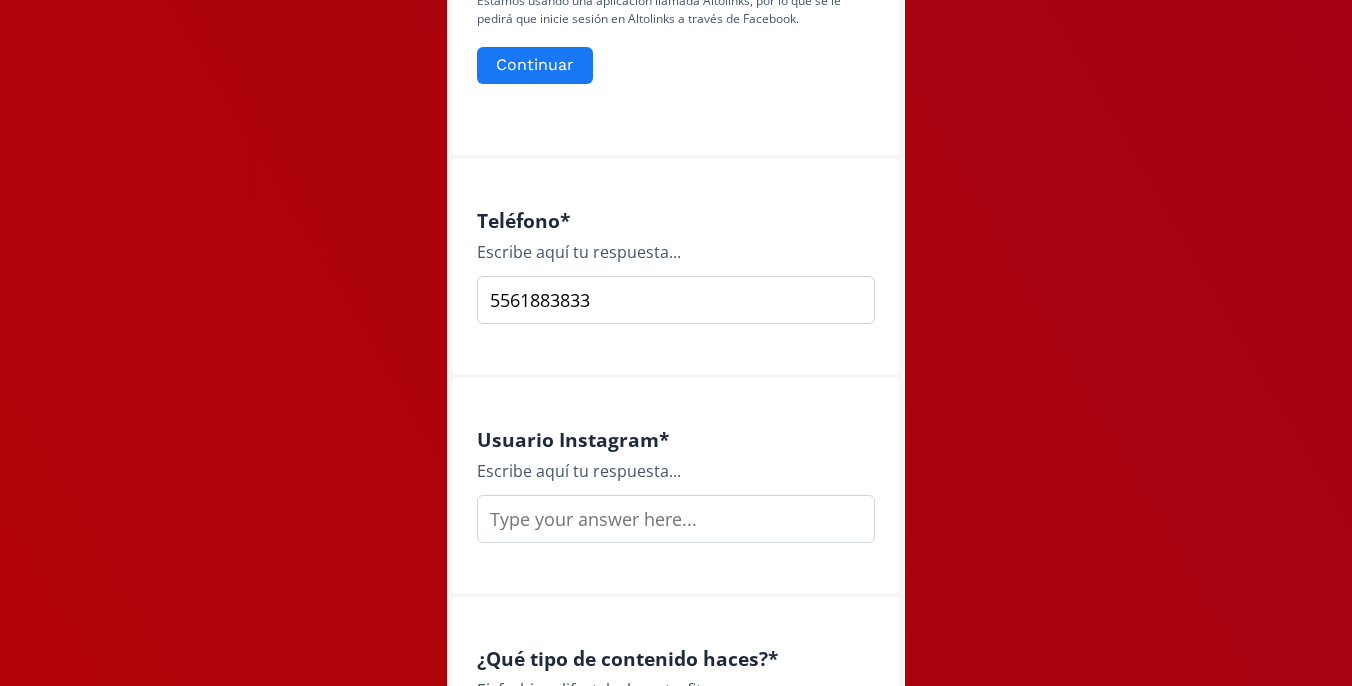 type on "5561883833" 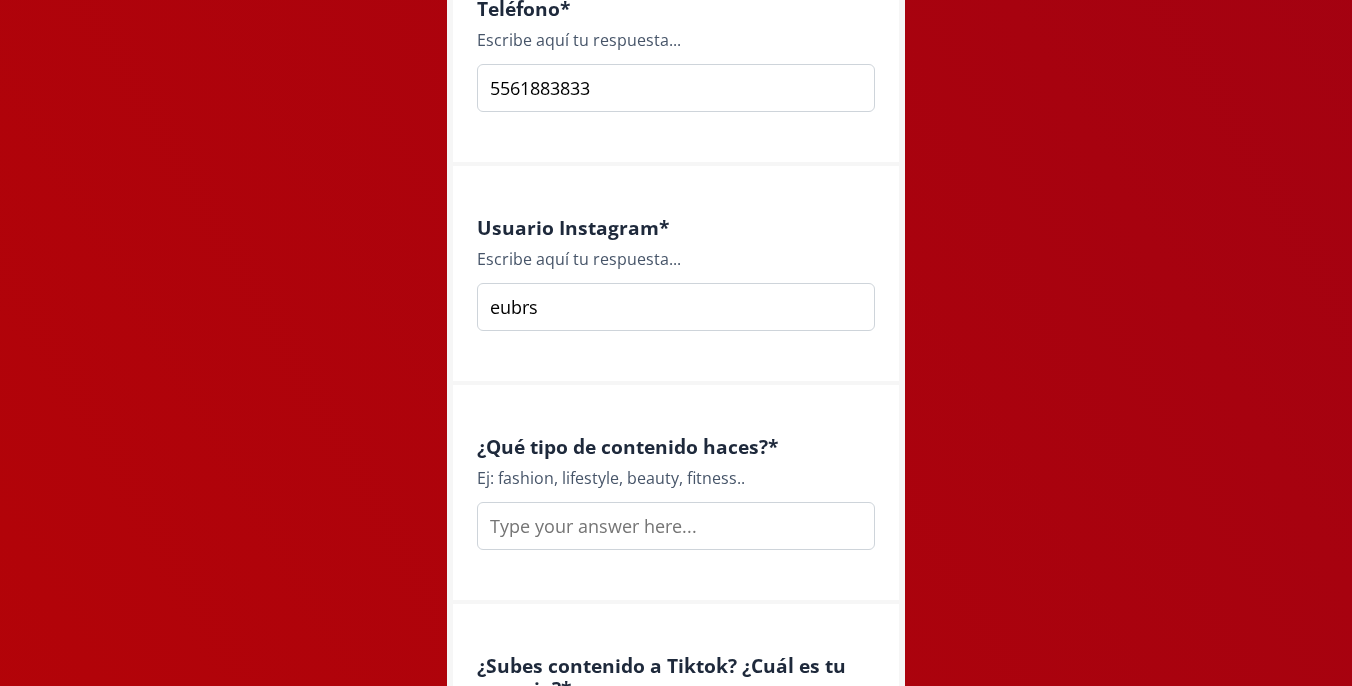 scroll, scrollTop: 1268, scrollLeft: 0, axis: vertical 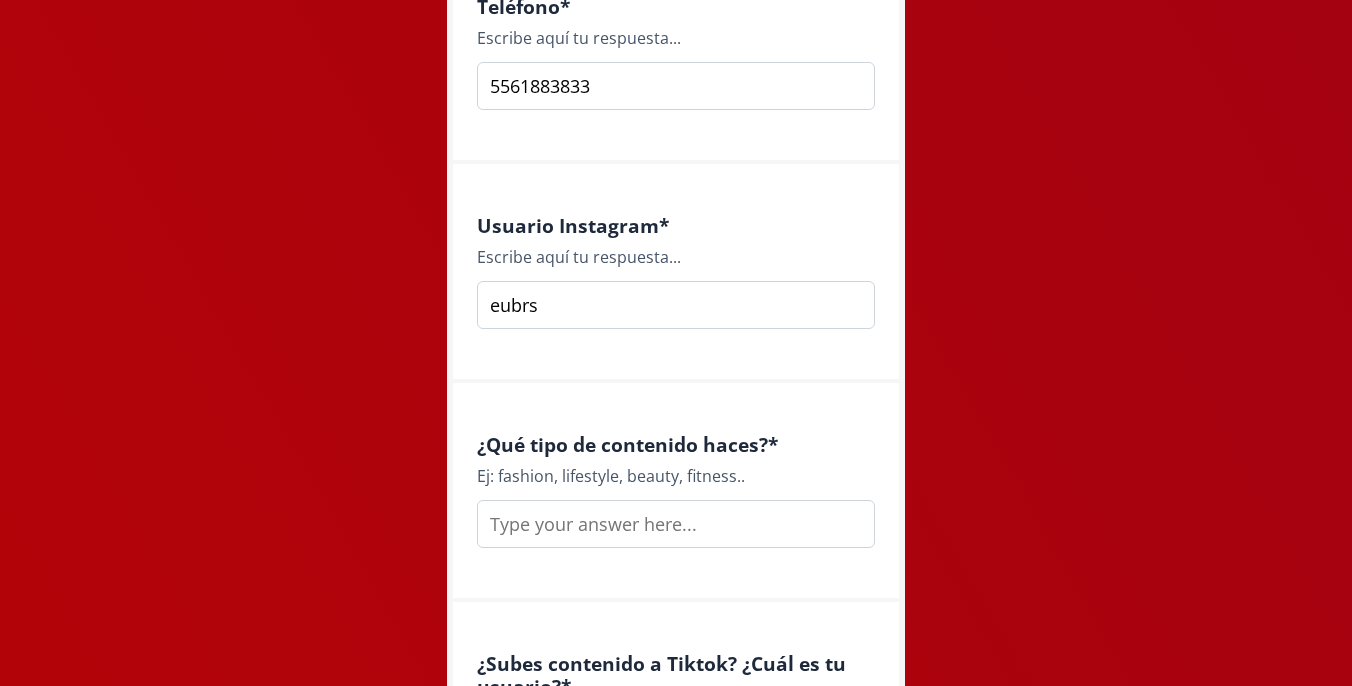 type on "eubrs" 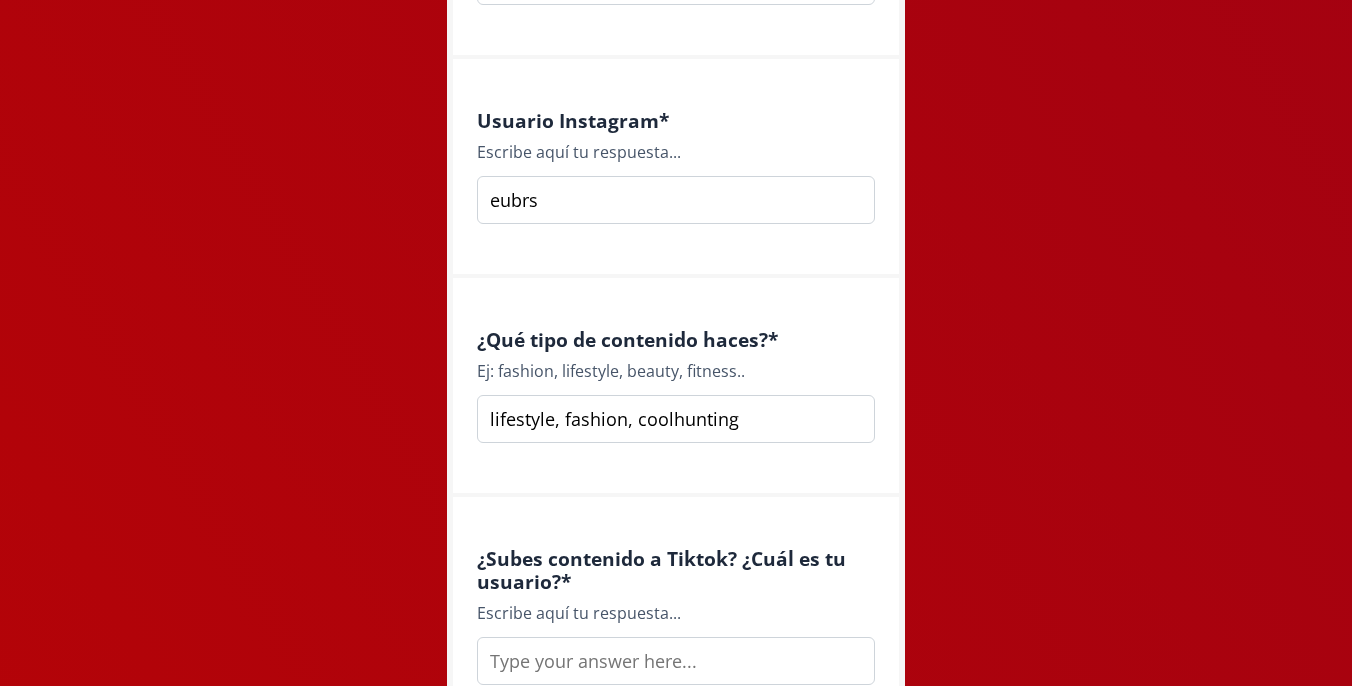 type on "lifestyle, fashion, coolhunting" 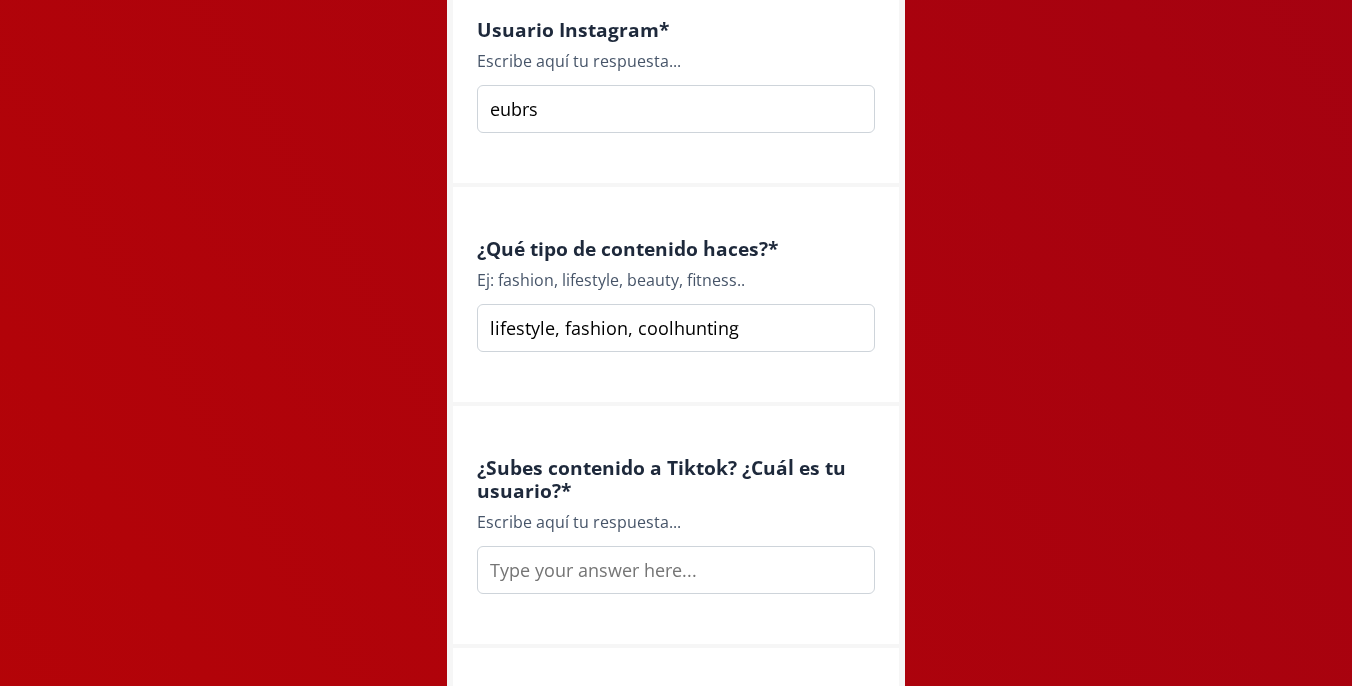 click at bounding box center (676, 570) 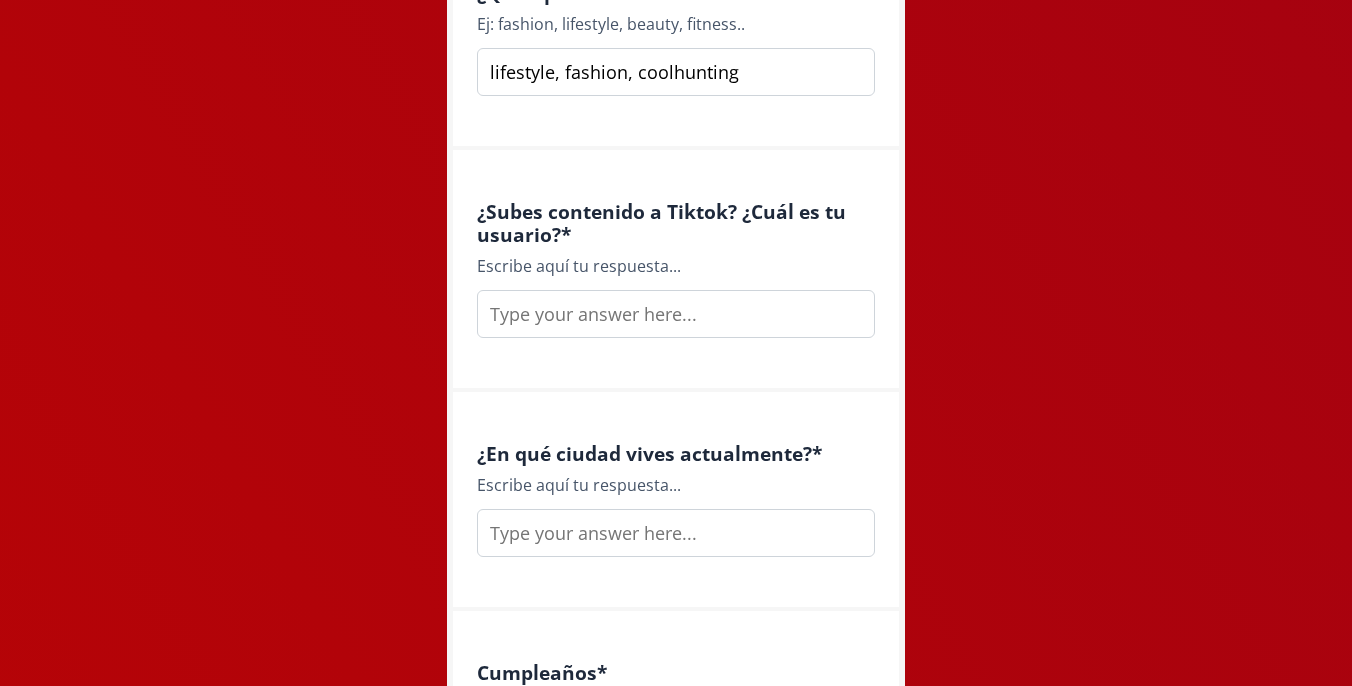 scroll, scrollTop: 1755, scrollLeft: 0, axis: vertical 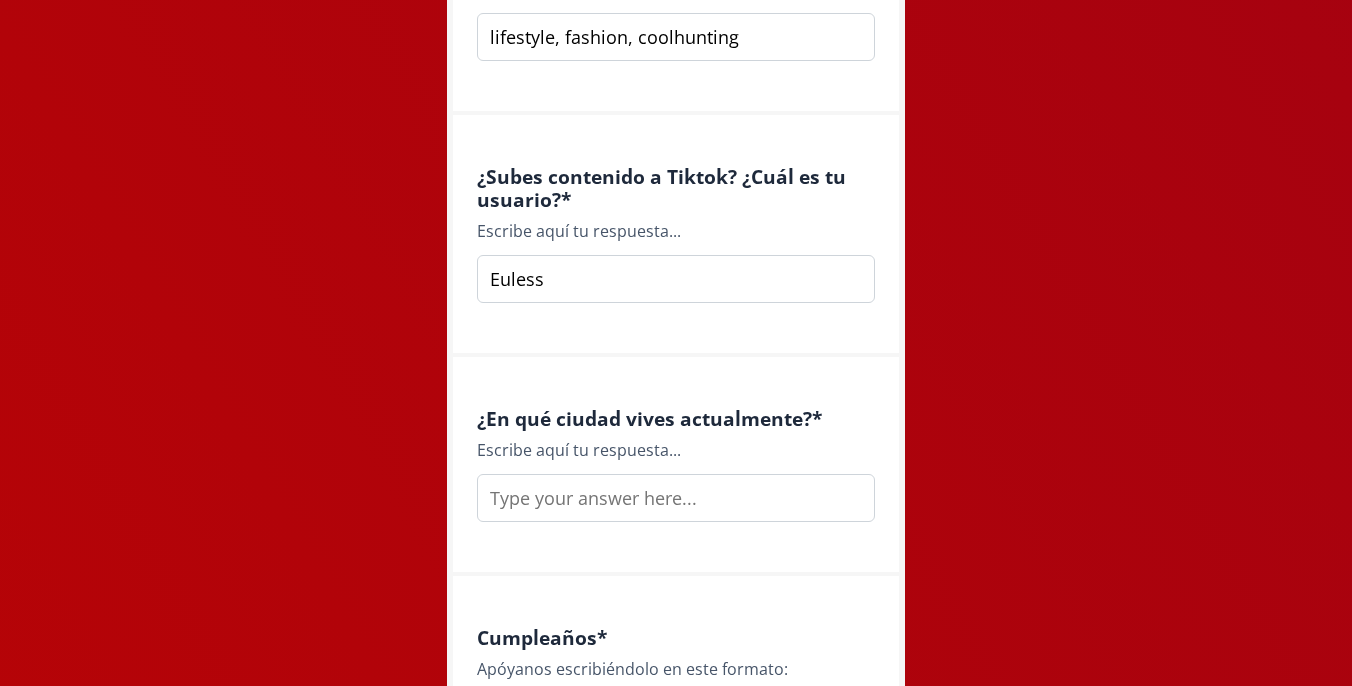 drag, startPoint x: 683, startPoint y: 563, endPoint x: 647, endPoint y: 526, distance: 51.62364 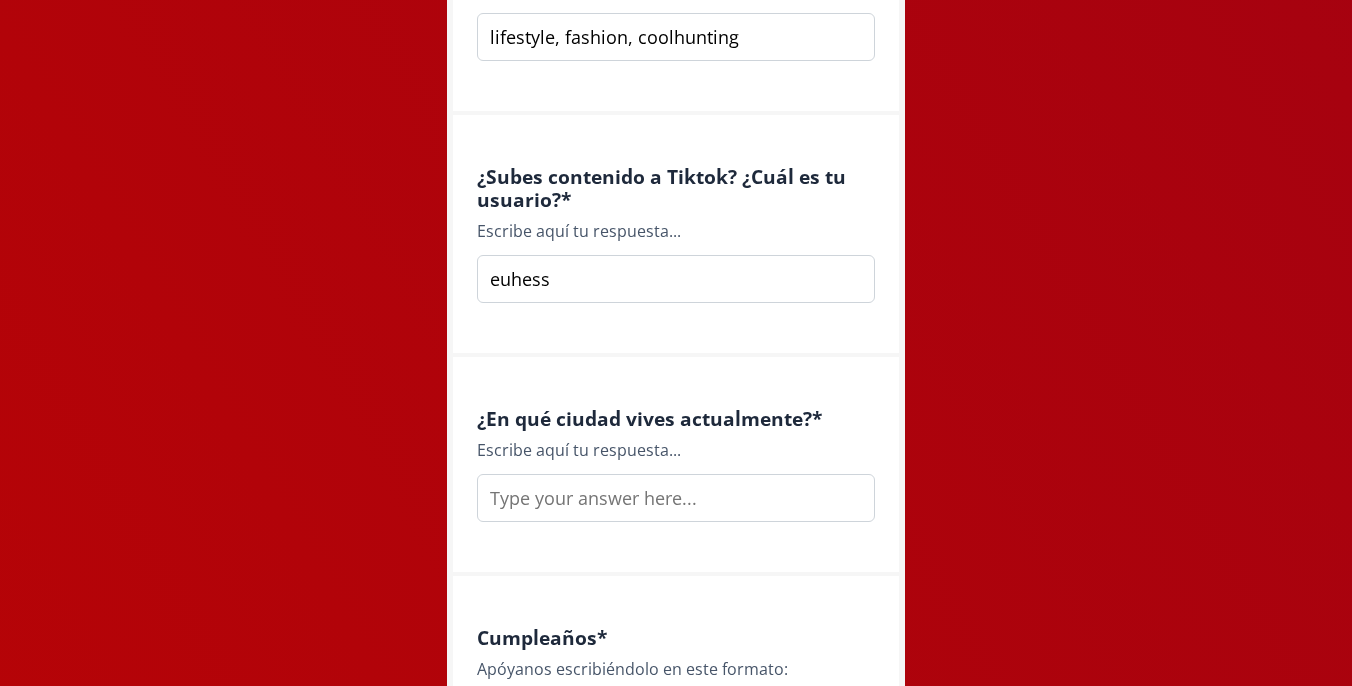 type on "euhess" 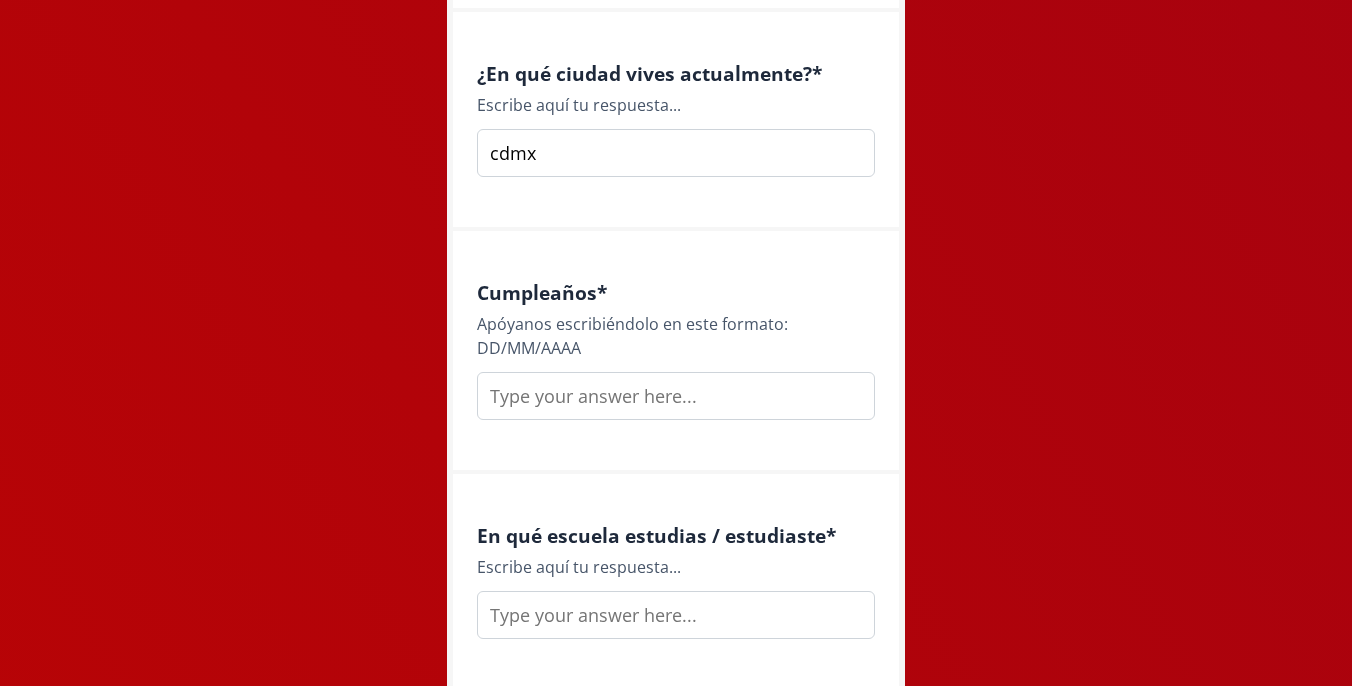 scroll, scrollTop: 2088, scrollLeft: 0, axis: vertical 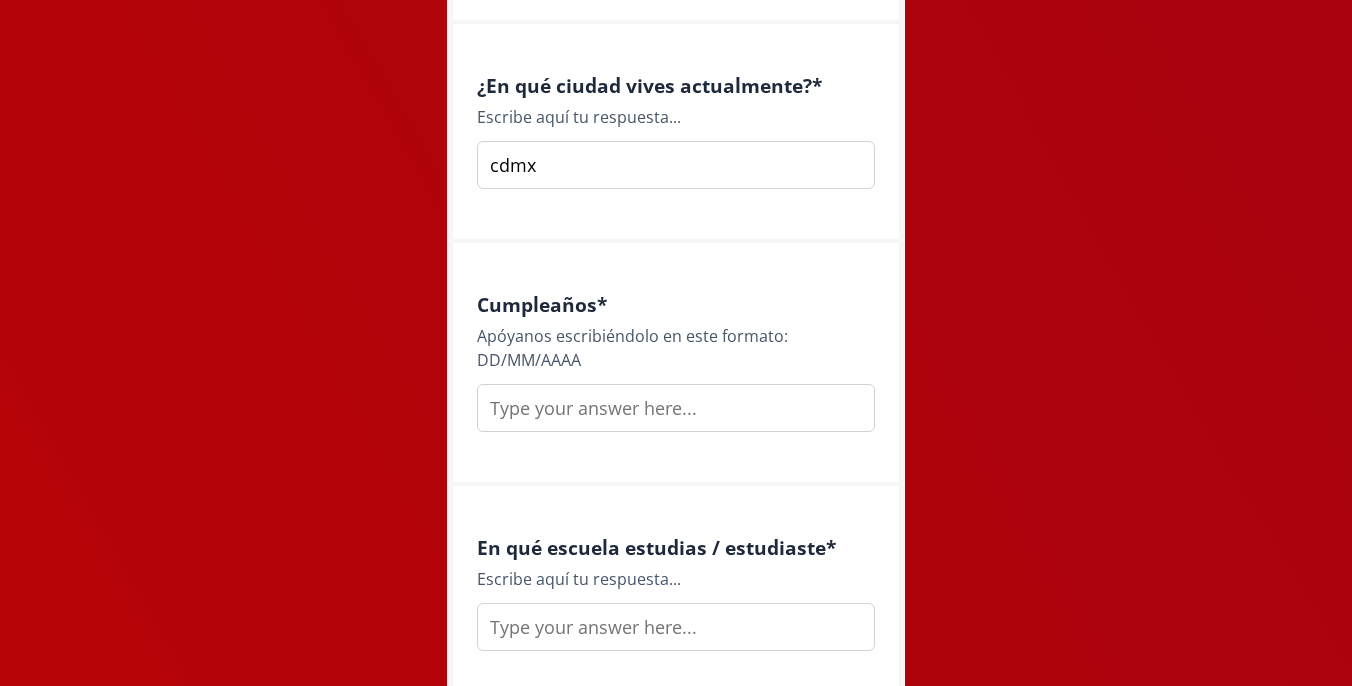 type on "cdmx" 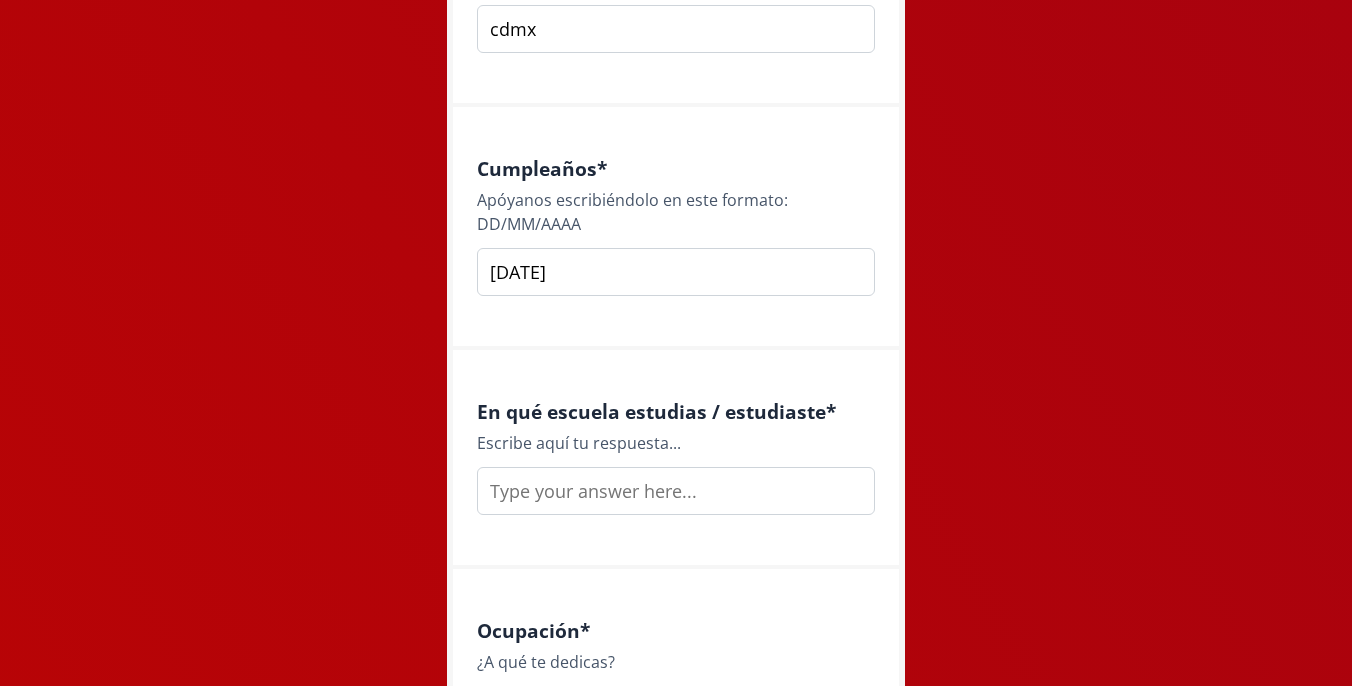 scroll, scrollTop: 2240, scrollLeft: 0, axis: vertical 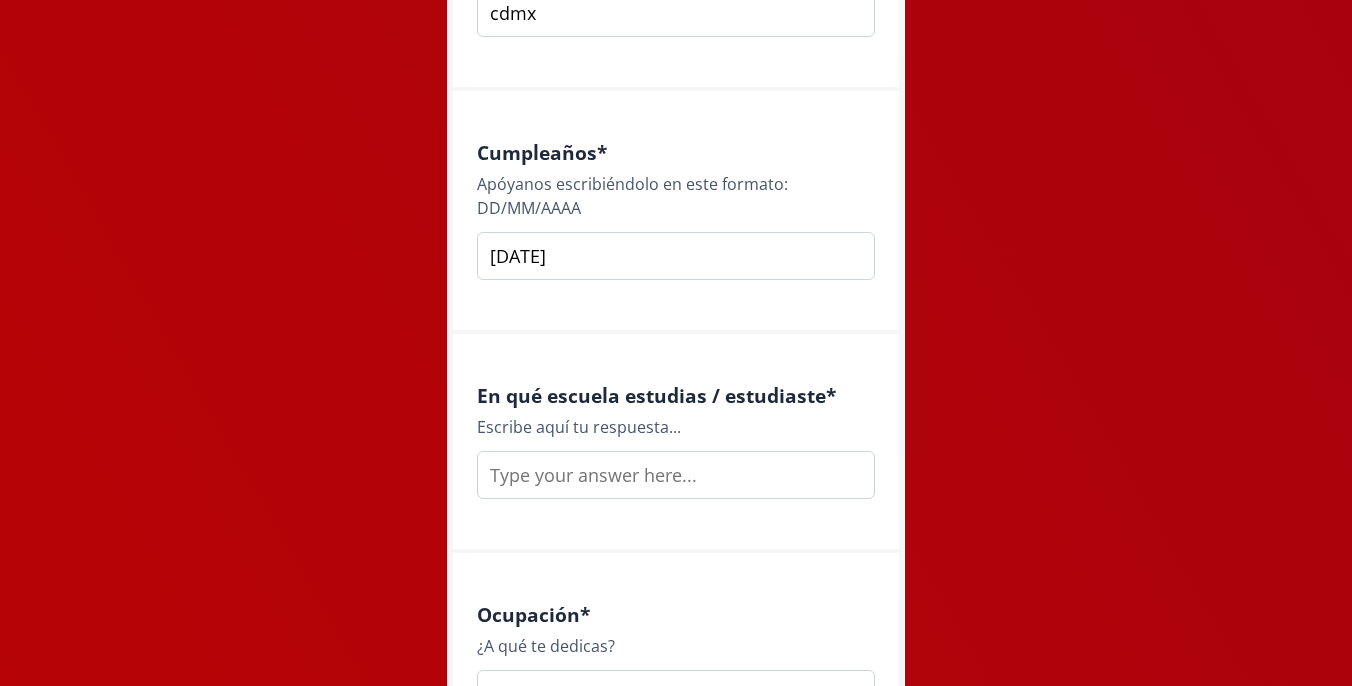 type on "10 04 1999" 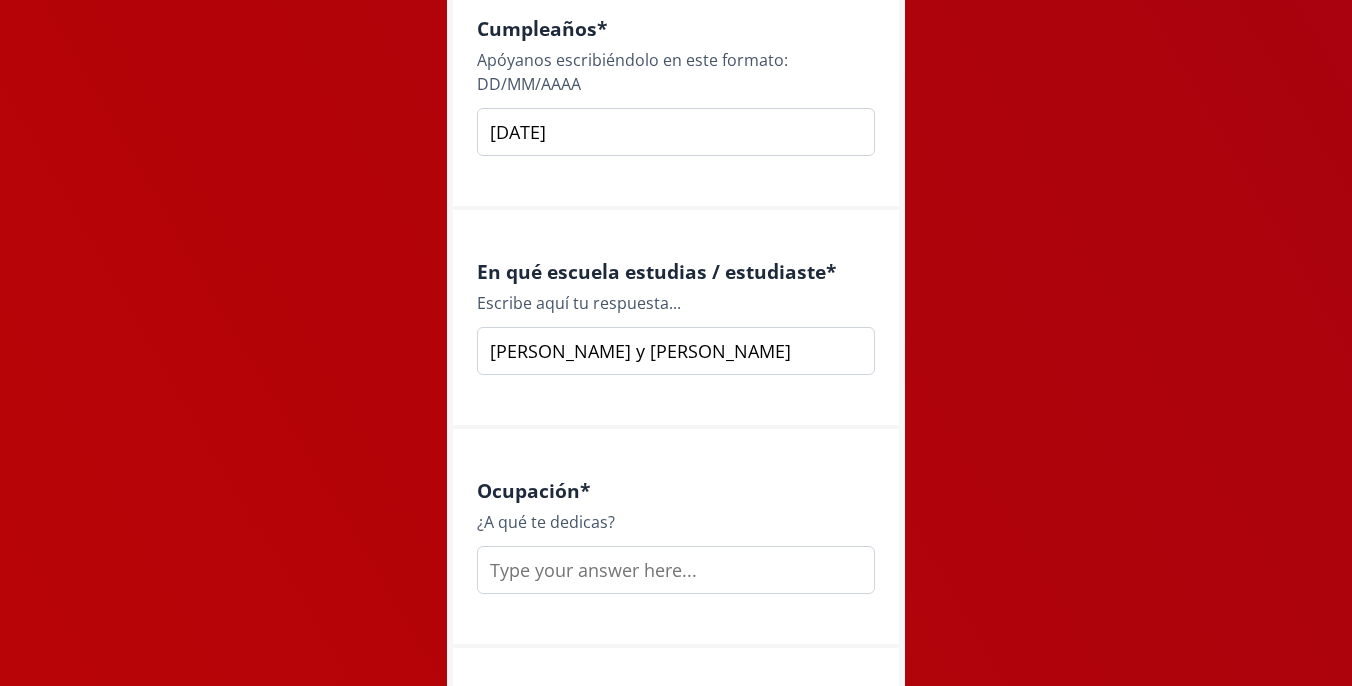 scroll, scrollTop: 2390, scrollLeft: 0, axis: vertical 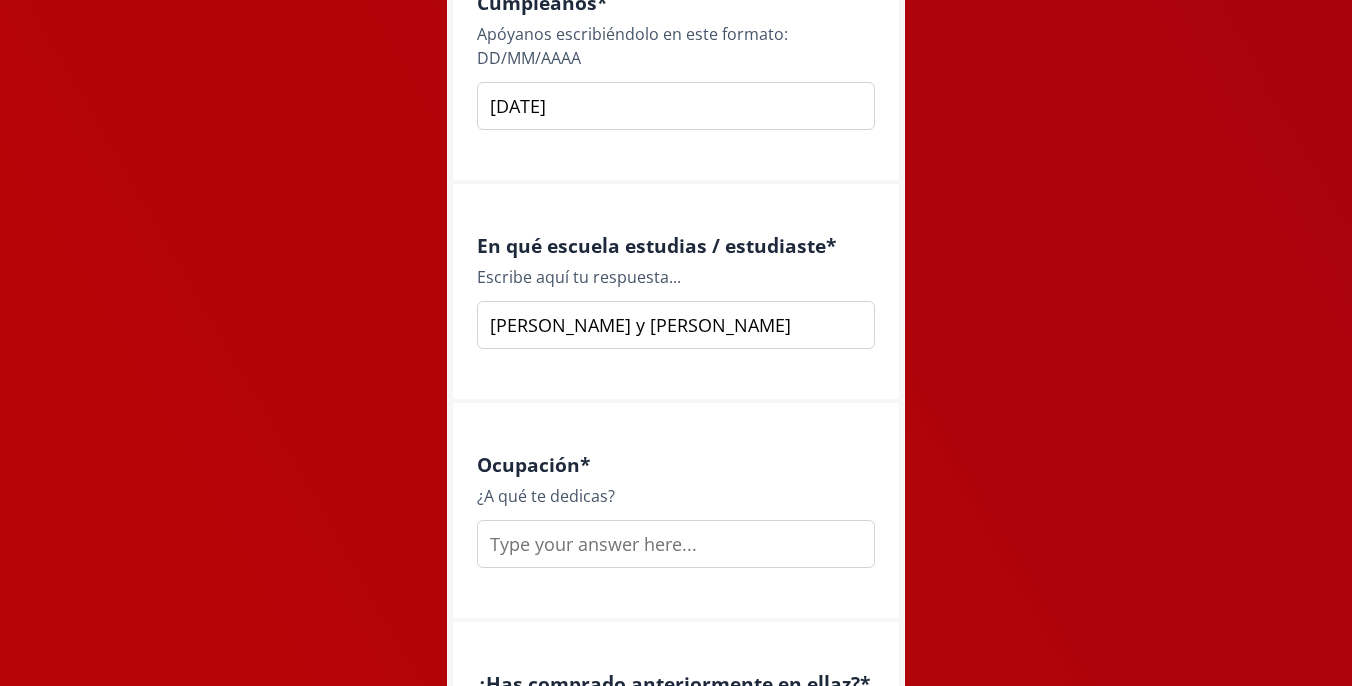 type on "Monteverde y tomas moro" 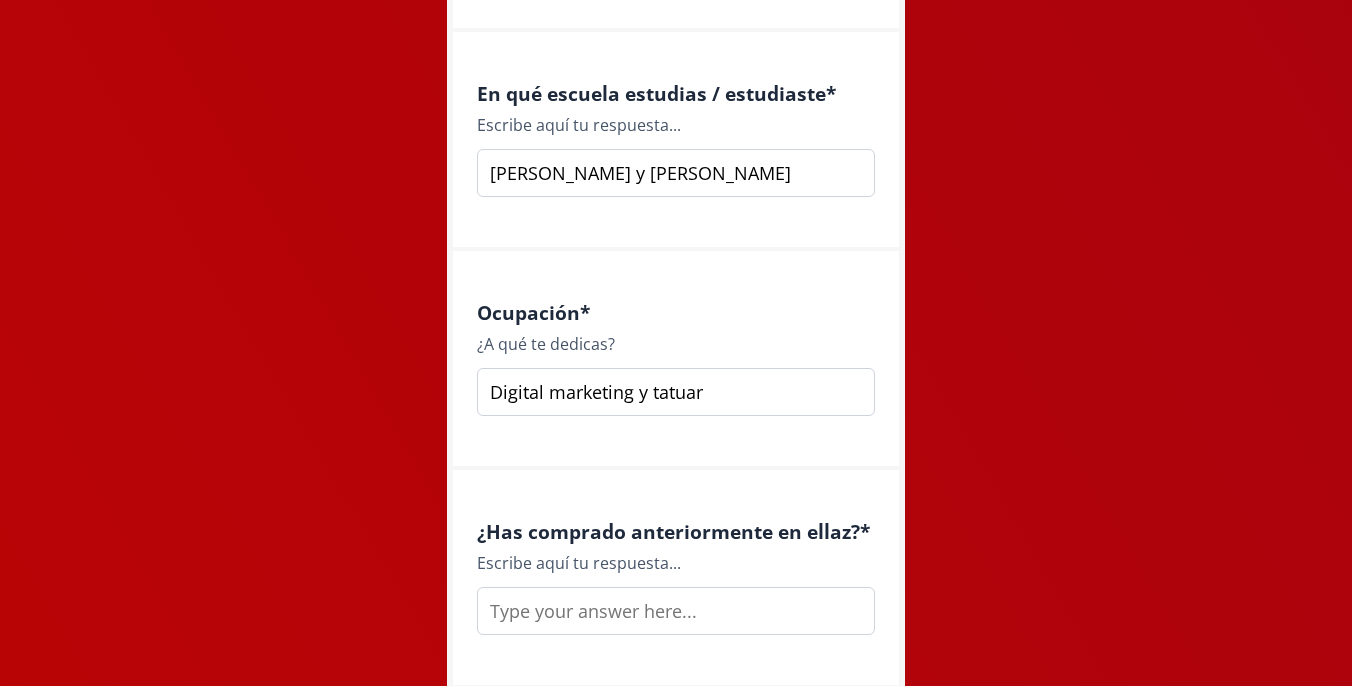 scroll, scrollTop: 2546, scrollLeft: 0, axis: vertical 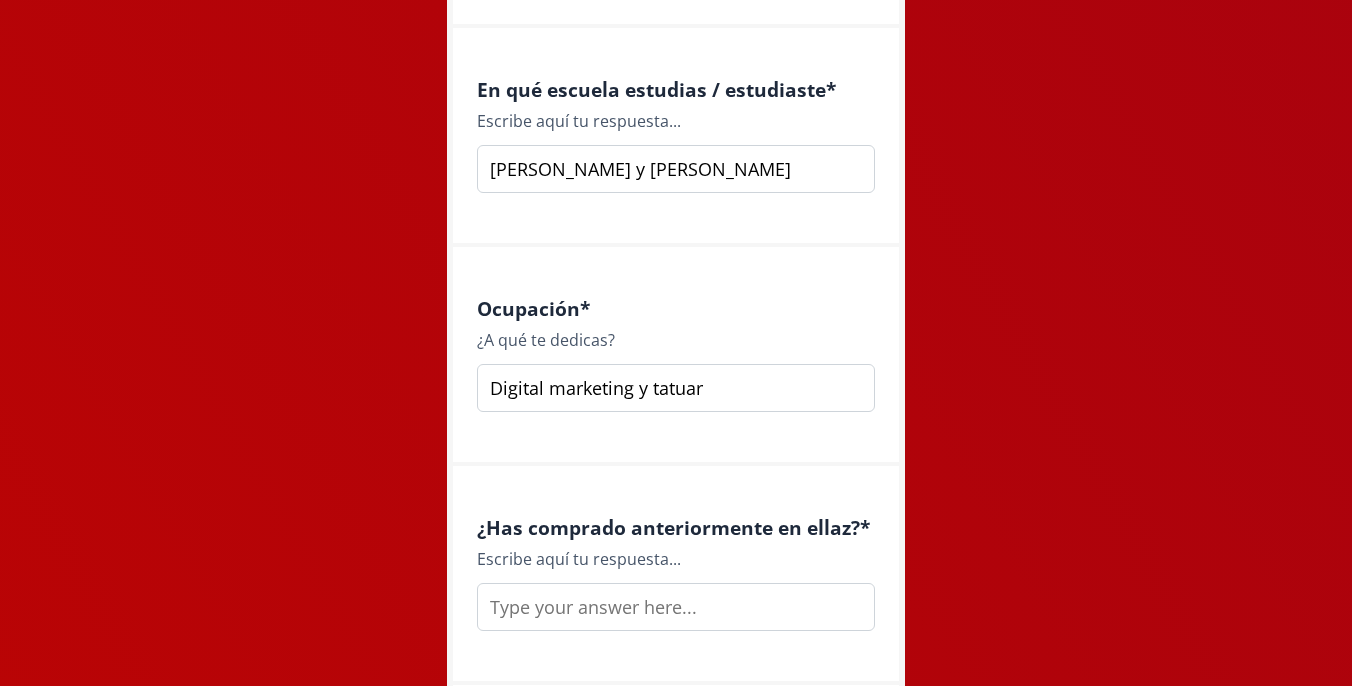 type on "Digital marketing y tatuar" 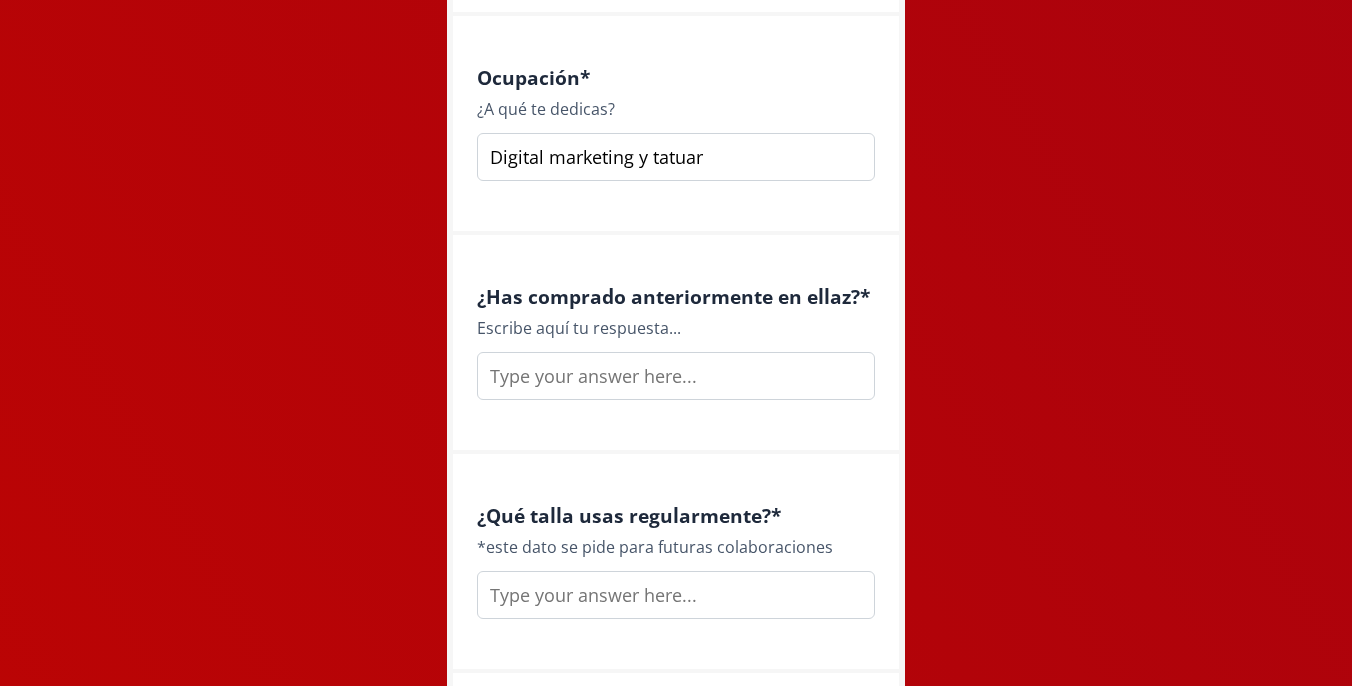 type on "o" 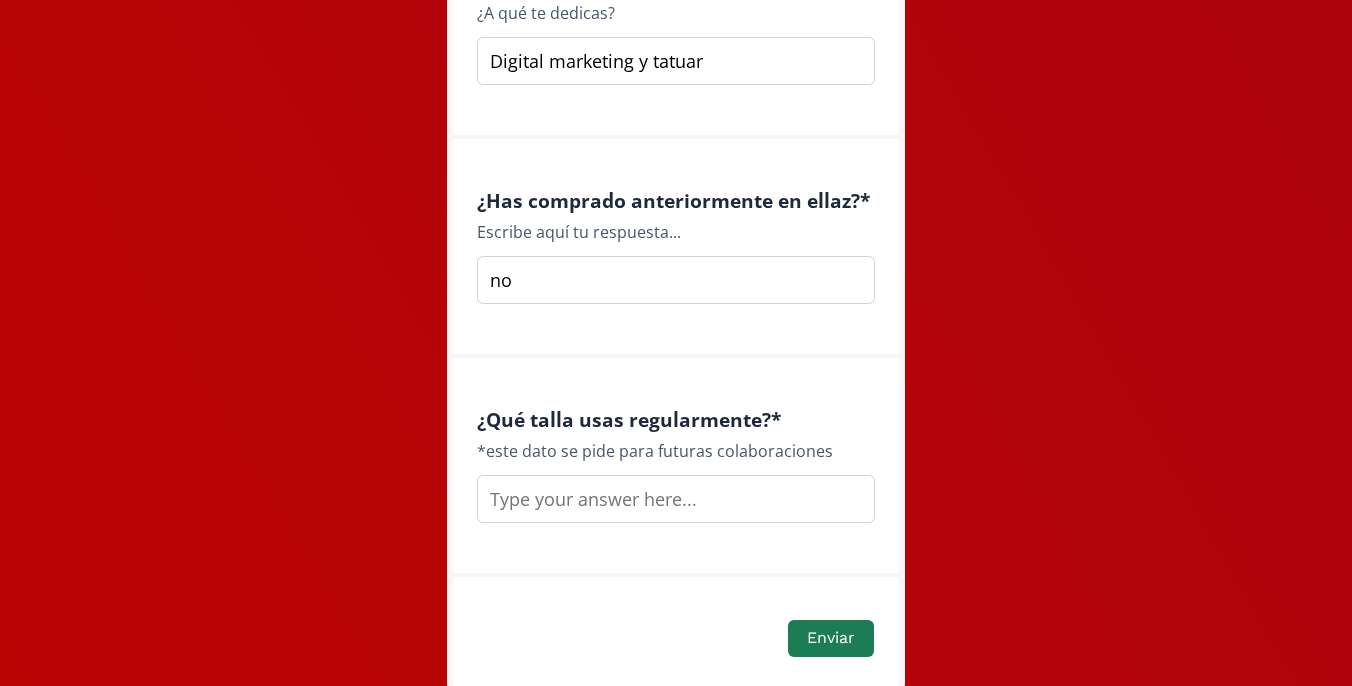 scroll, scrollTop: 2920, scrollLeft: 0, axis: vertical 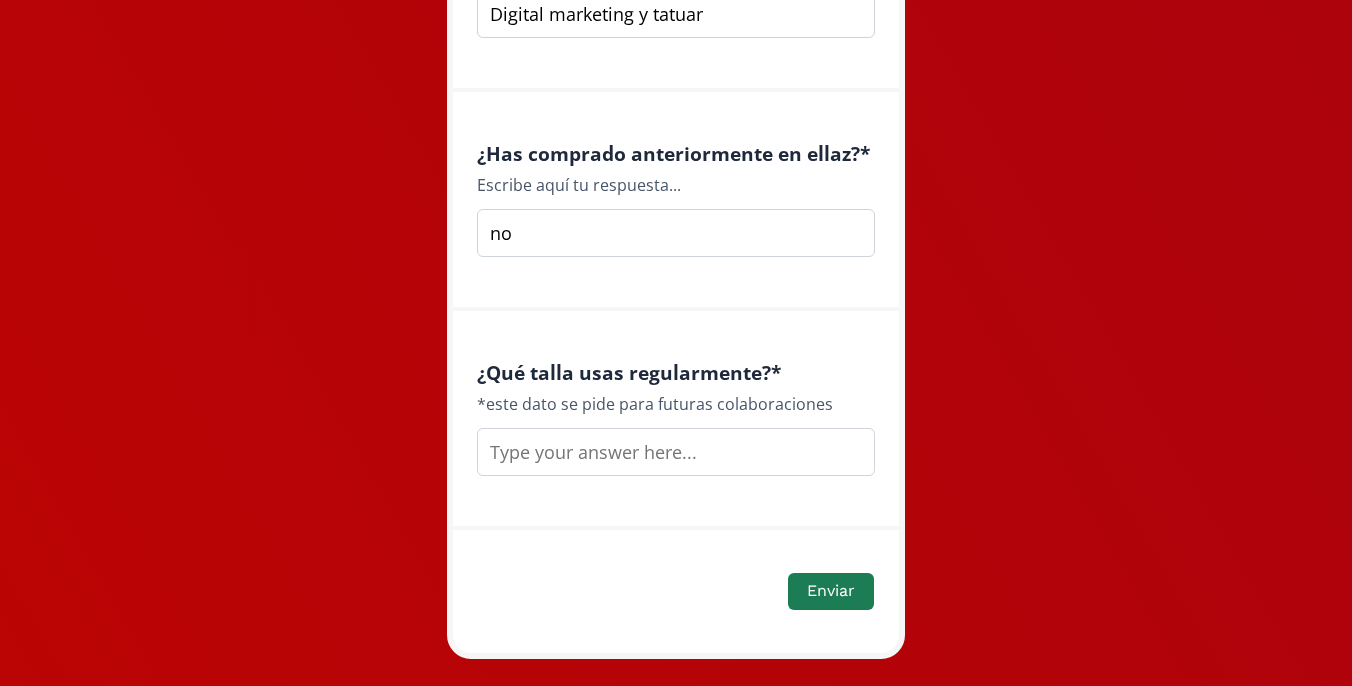 type on "no" 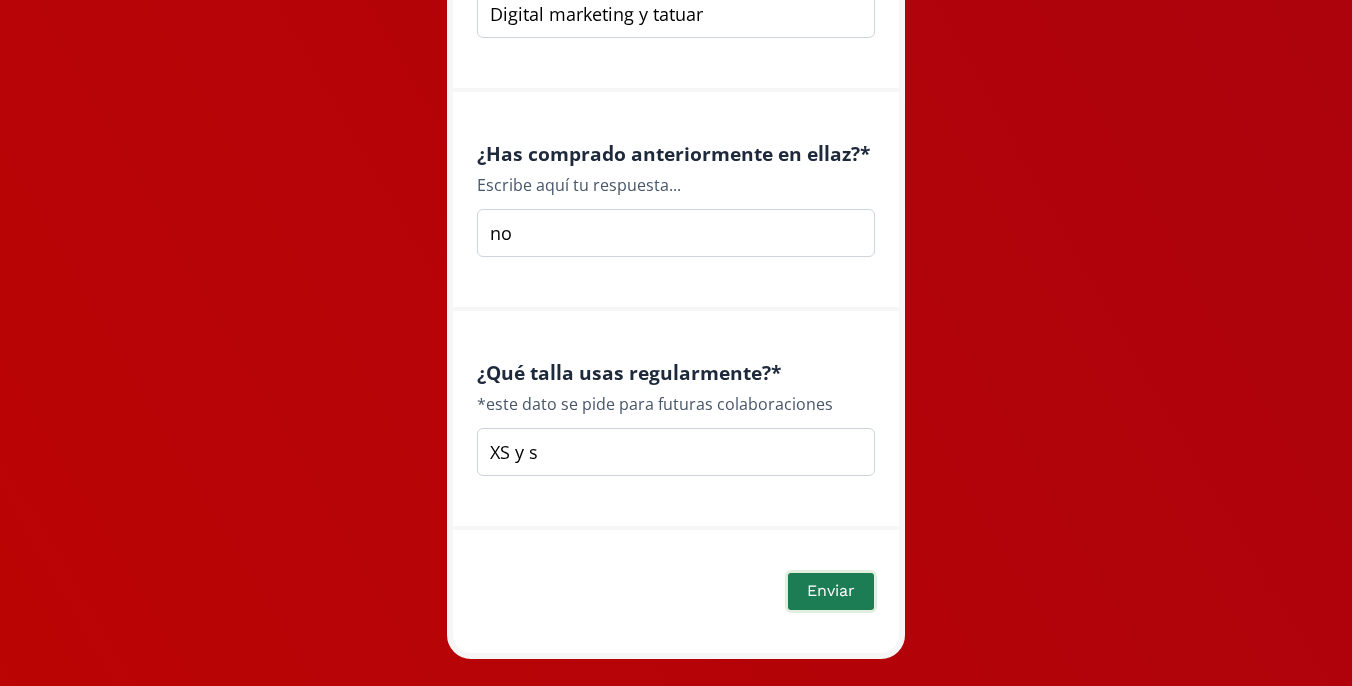 type on "XS y s" 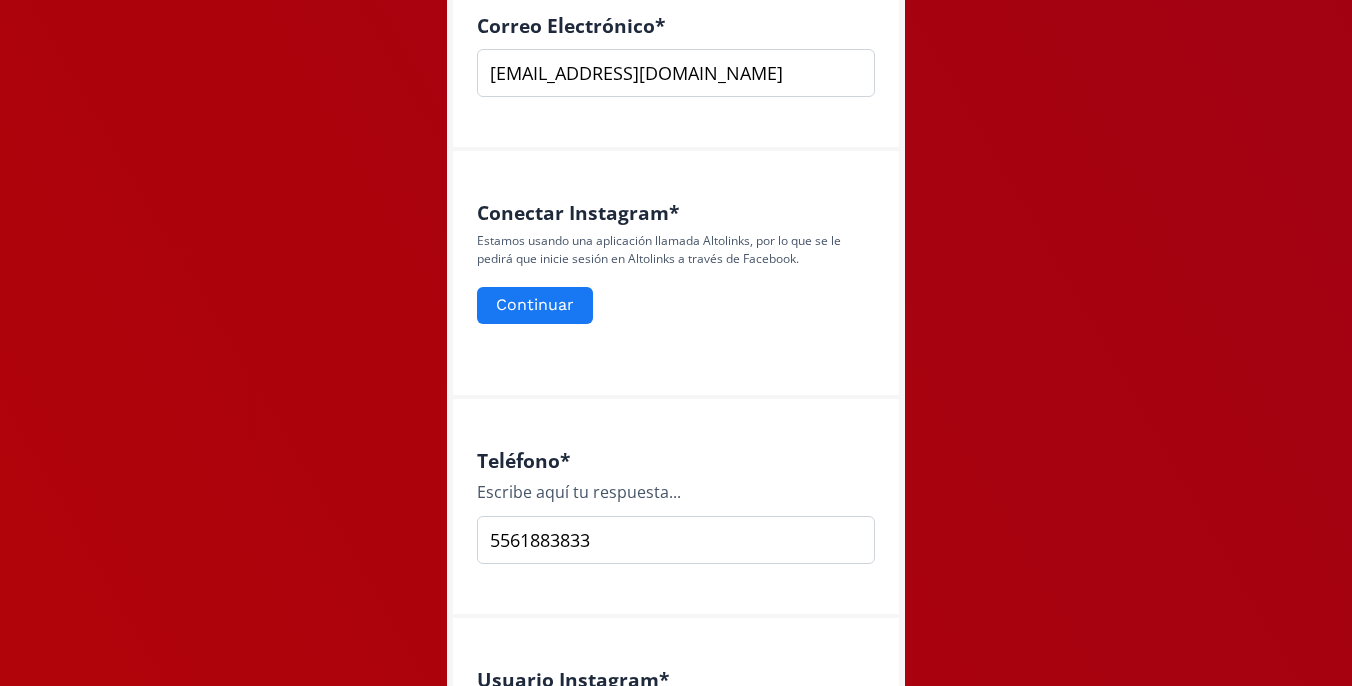 click on "Conectar Instagram * Estamos usando una aplicación llamada Altolinks, por lo que se le pedirá que inicie sesión en Altolinks a través de Facebook. Continuar" at bounding box center (676, 275) 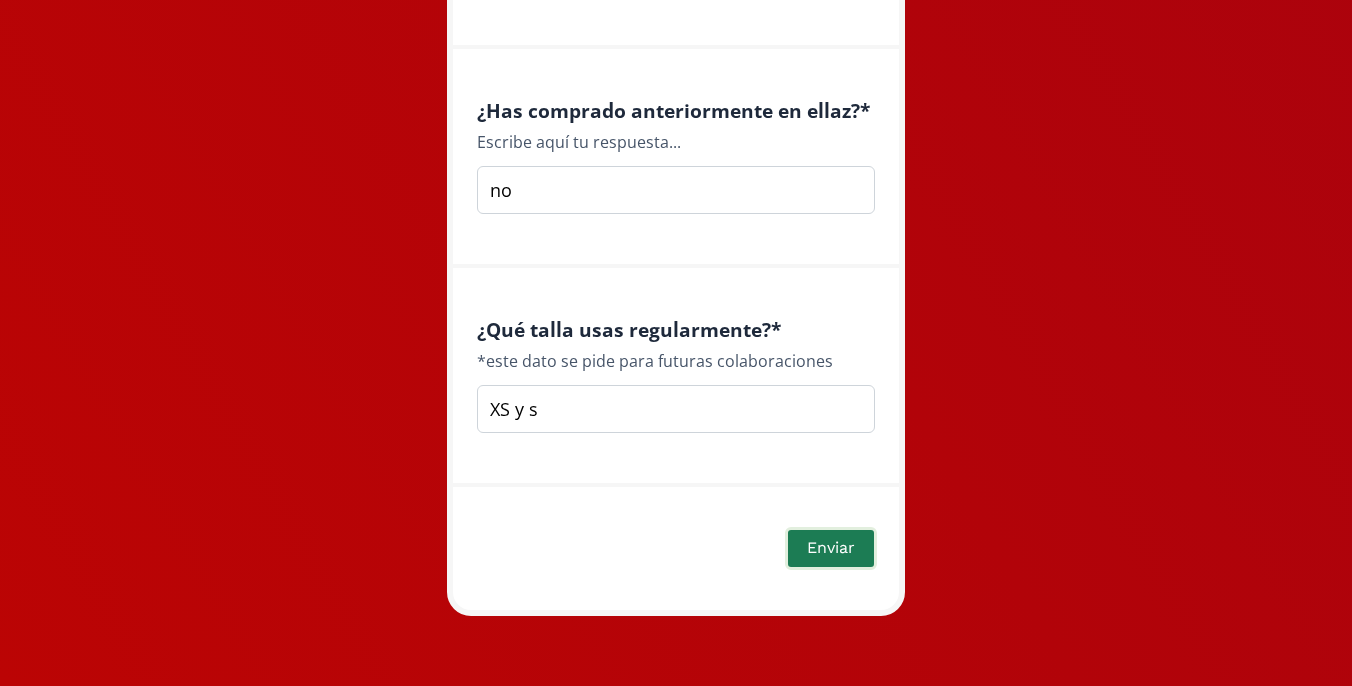 click on "Enviar" at bounding box center (831, 548) 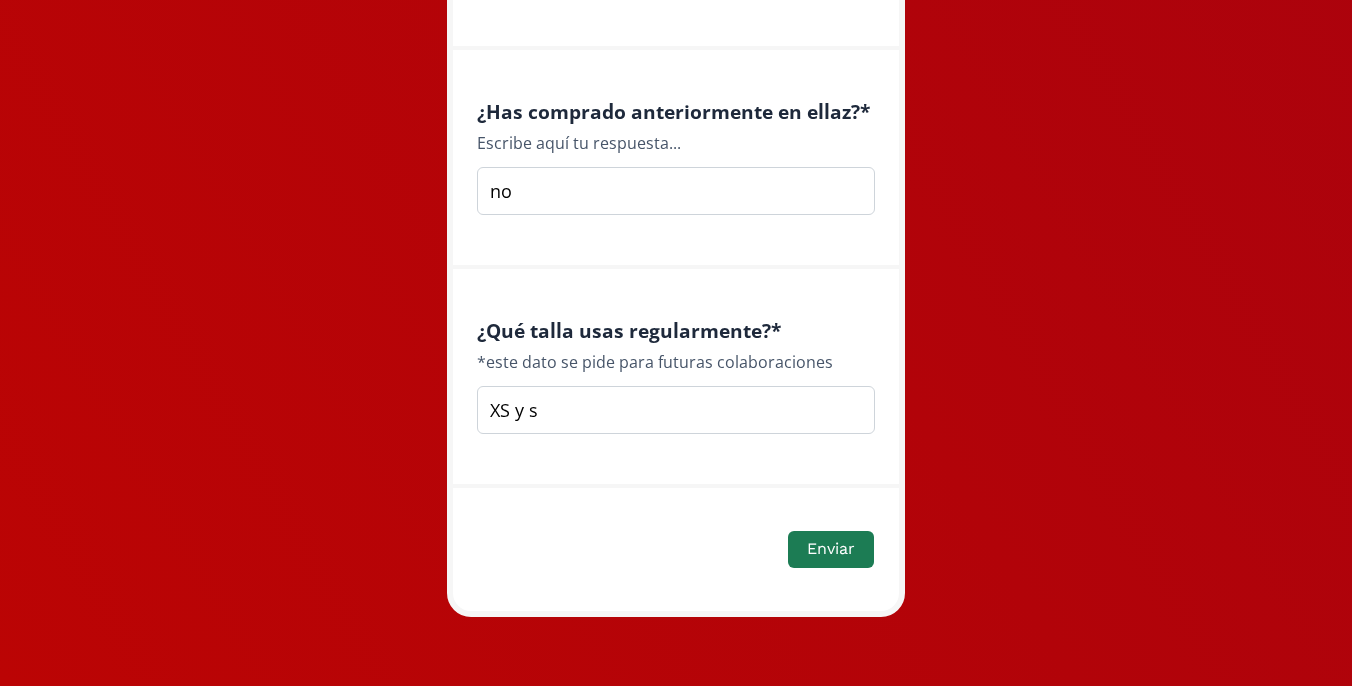scroll, scrollTop: 814, scrollLeft: 0, axis: vertical 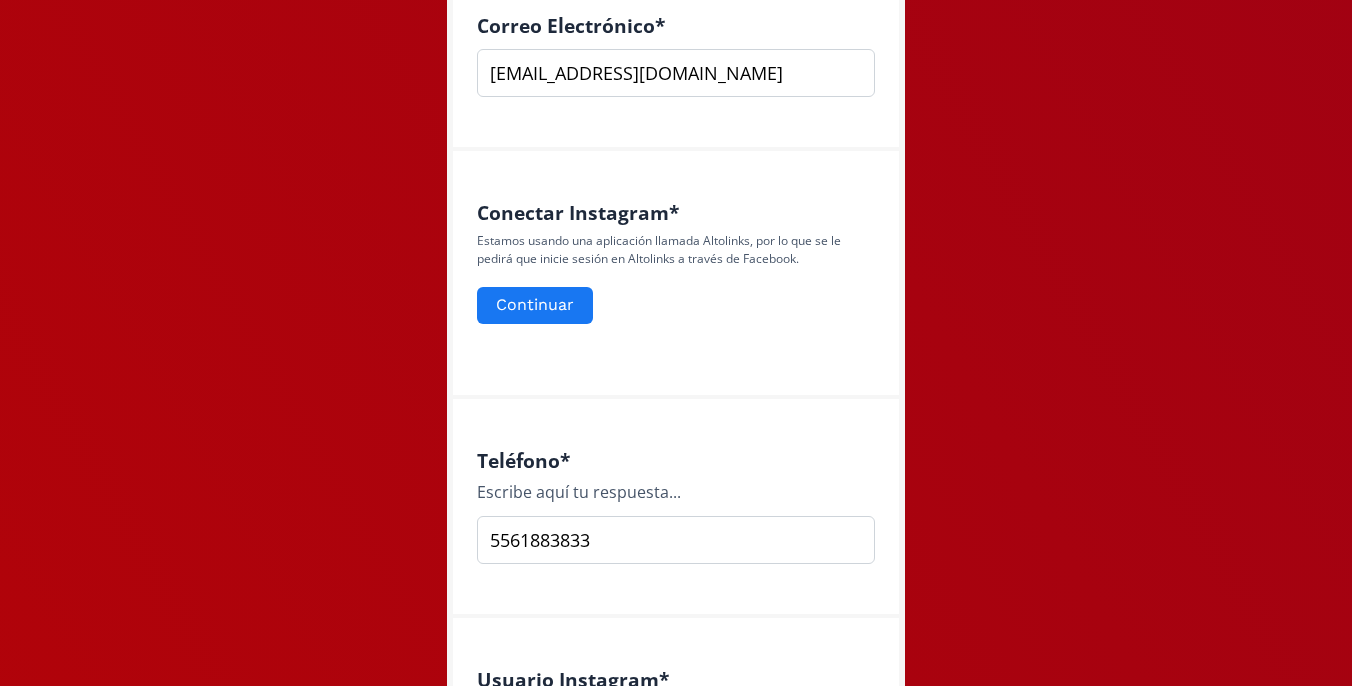 click on "Conectar Instagram * Estamos usando una aplicación llamada Altolinks, por lo que se le pedirá que inicie sesión en Altolinks a través de Facebook. Continuar" at bounding box center (676, 275) 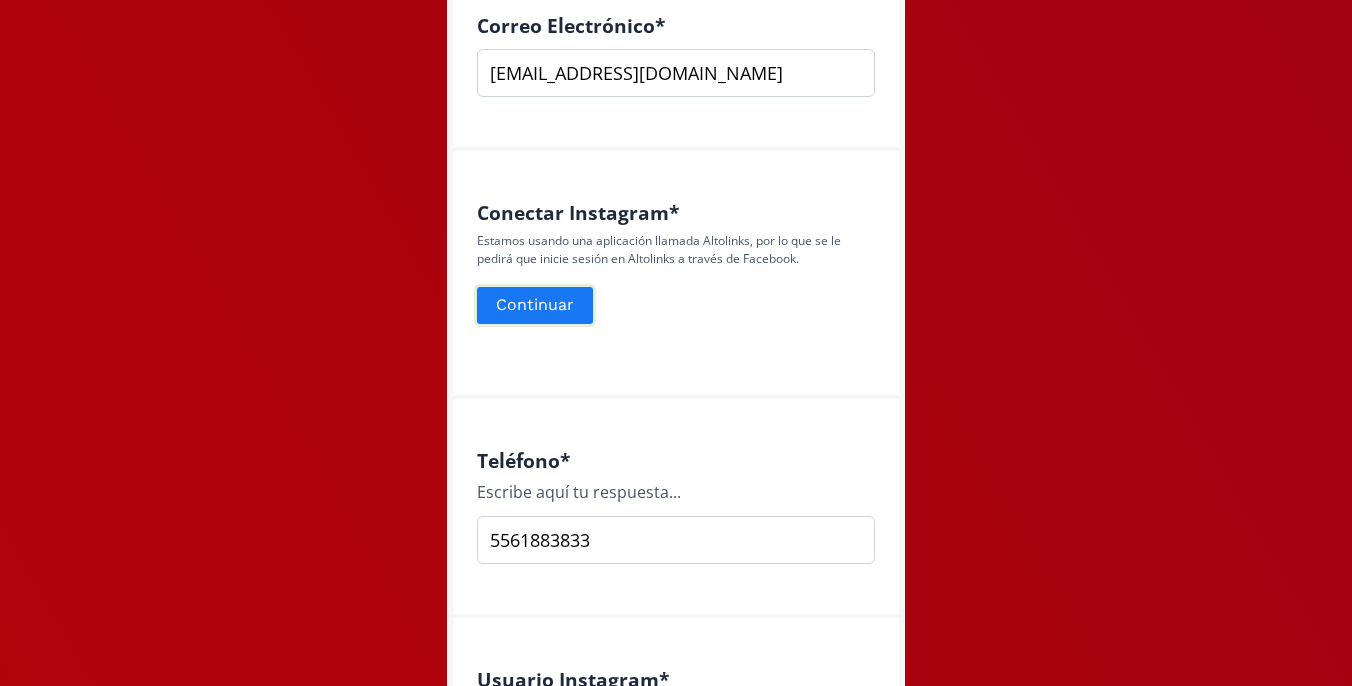 click on "Continuar" at bounding box center (535, 305) 